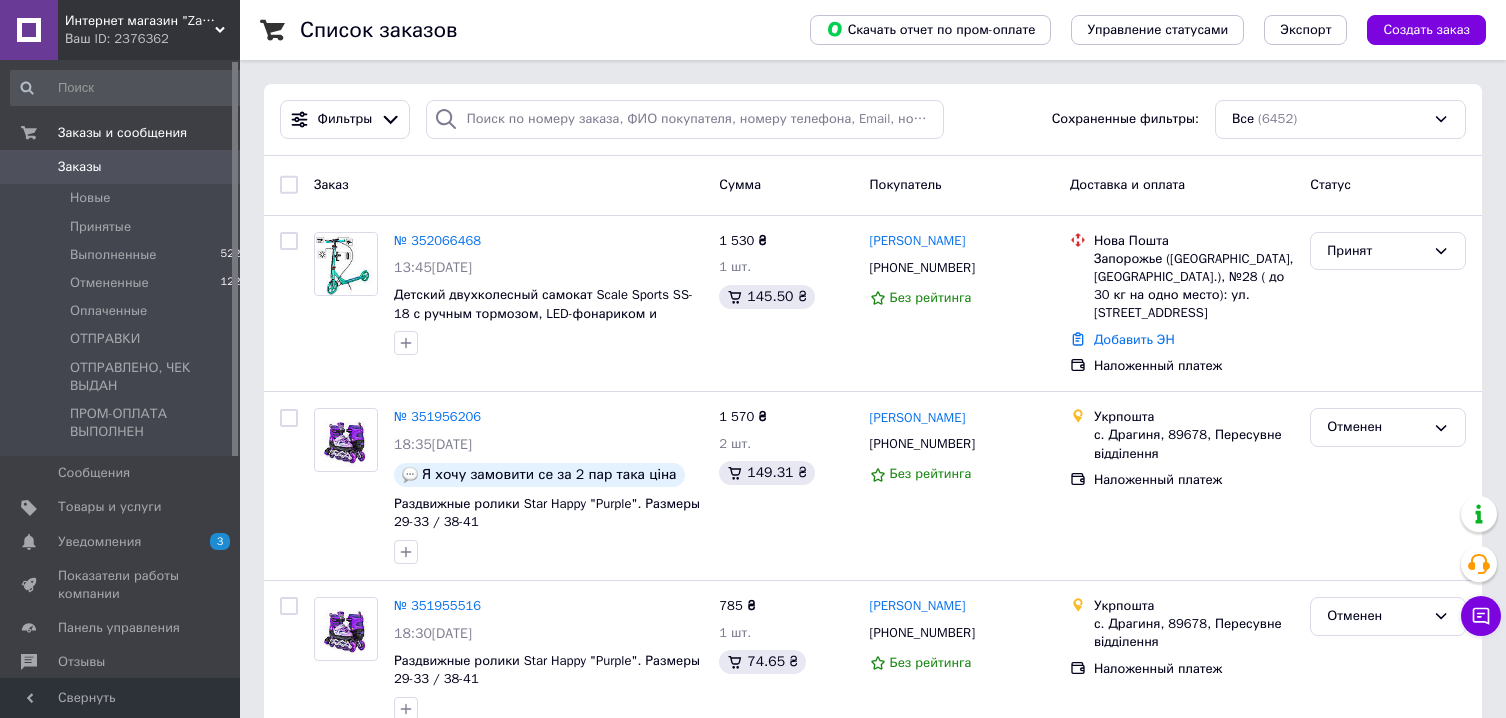 click on "№ 352066468" at bounding box center (437, 240) 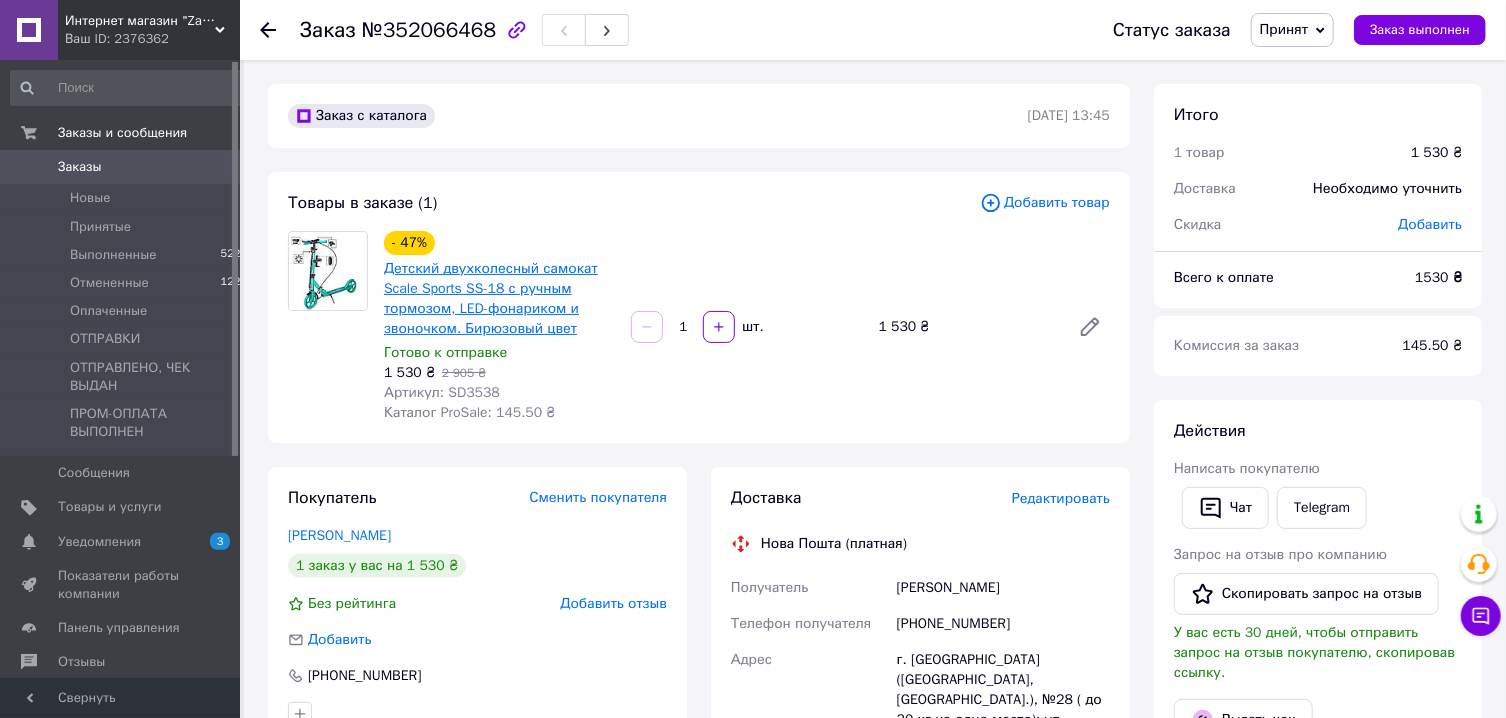 click on "Детский двухколесный самокат Scale Sports SS-18 с ручным тормозом, LED-фонариком и звоночком. Бирюзовый цвет" at bounding box center [491, 298] 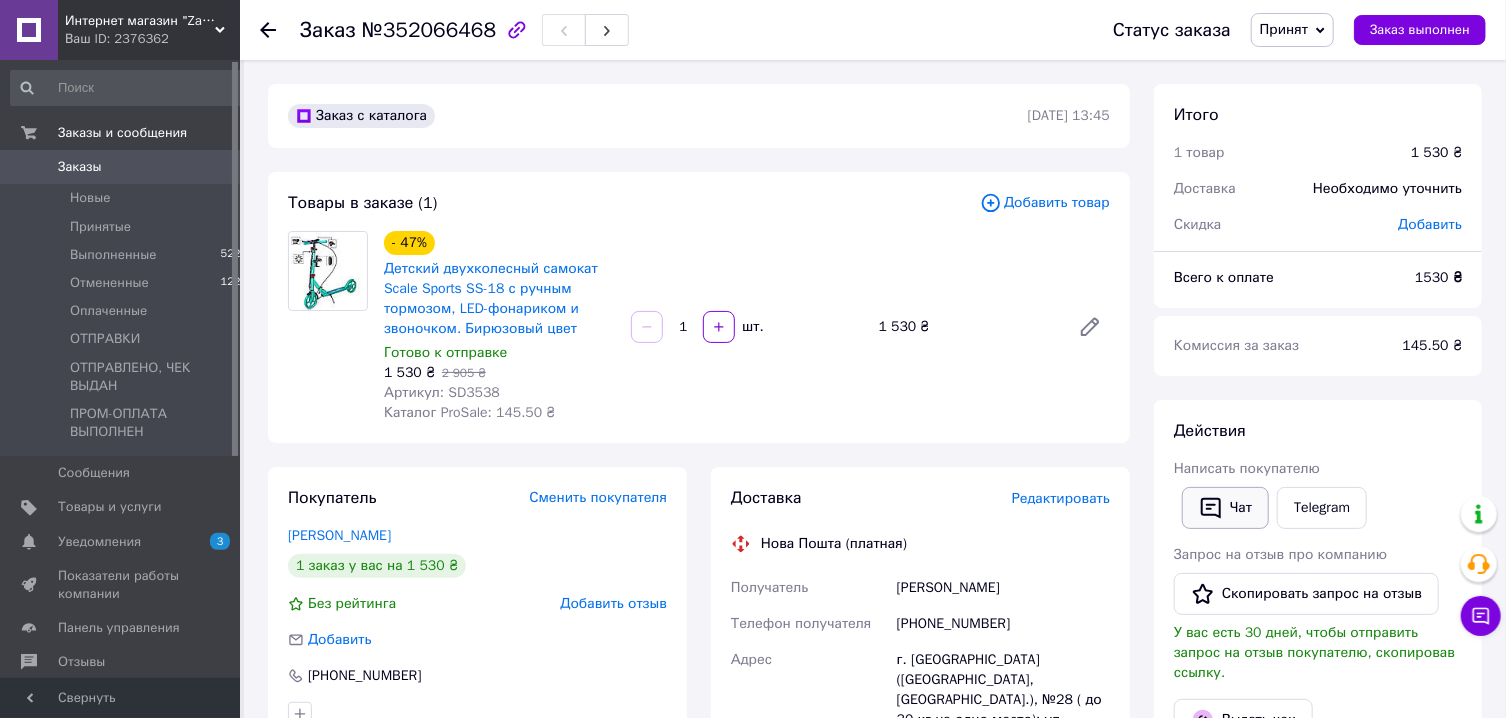 click on "Чат" at bounding box center [1225, 508] 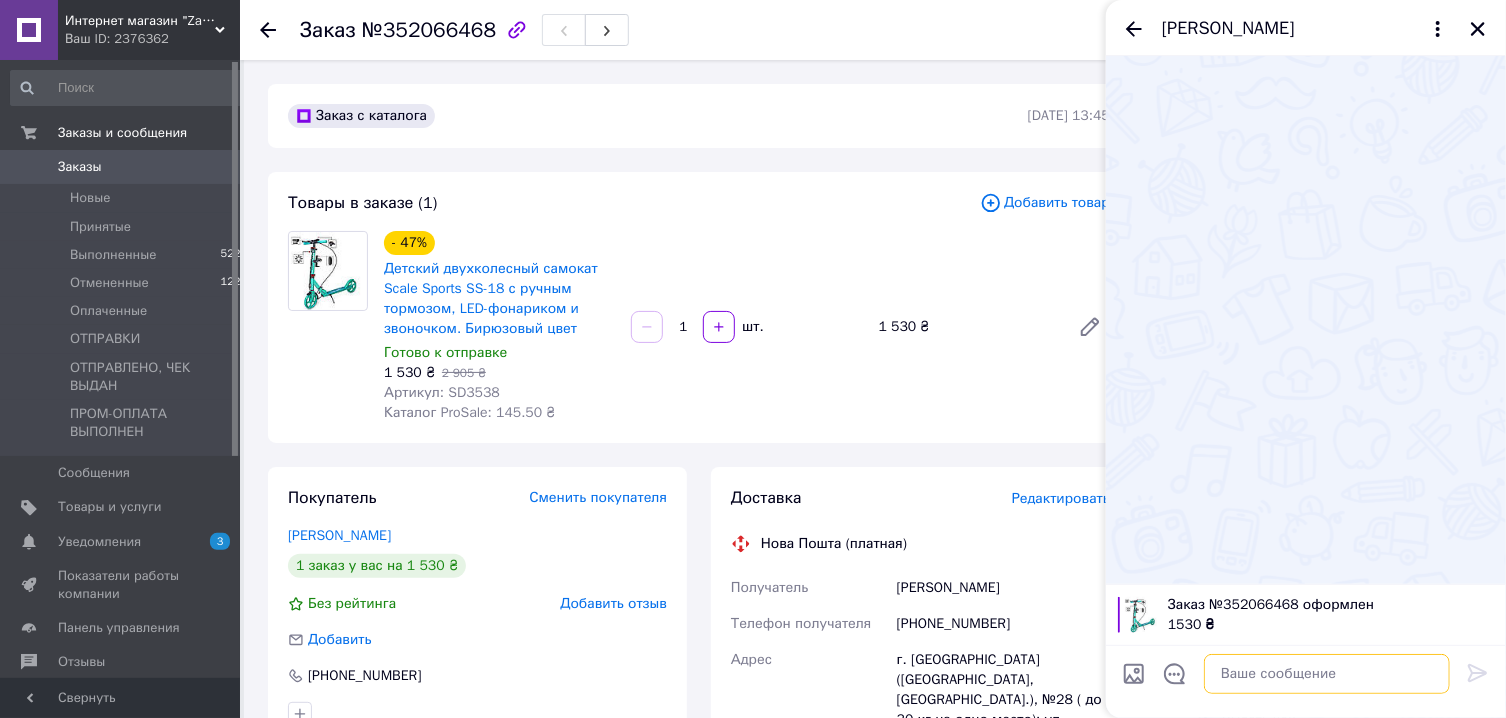 click at bounding box center (1327, 674) 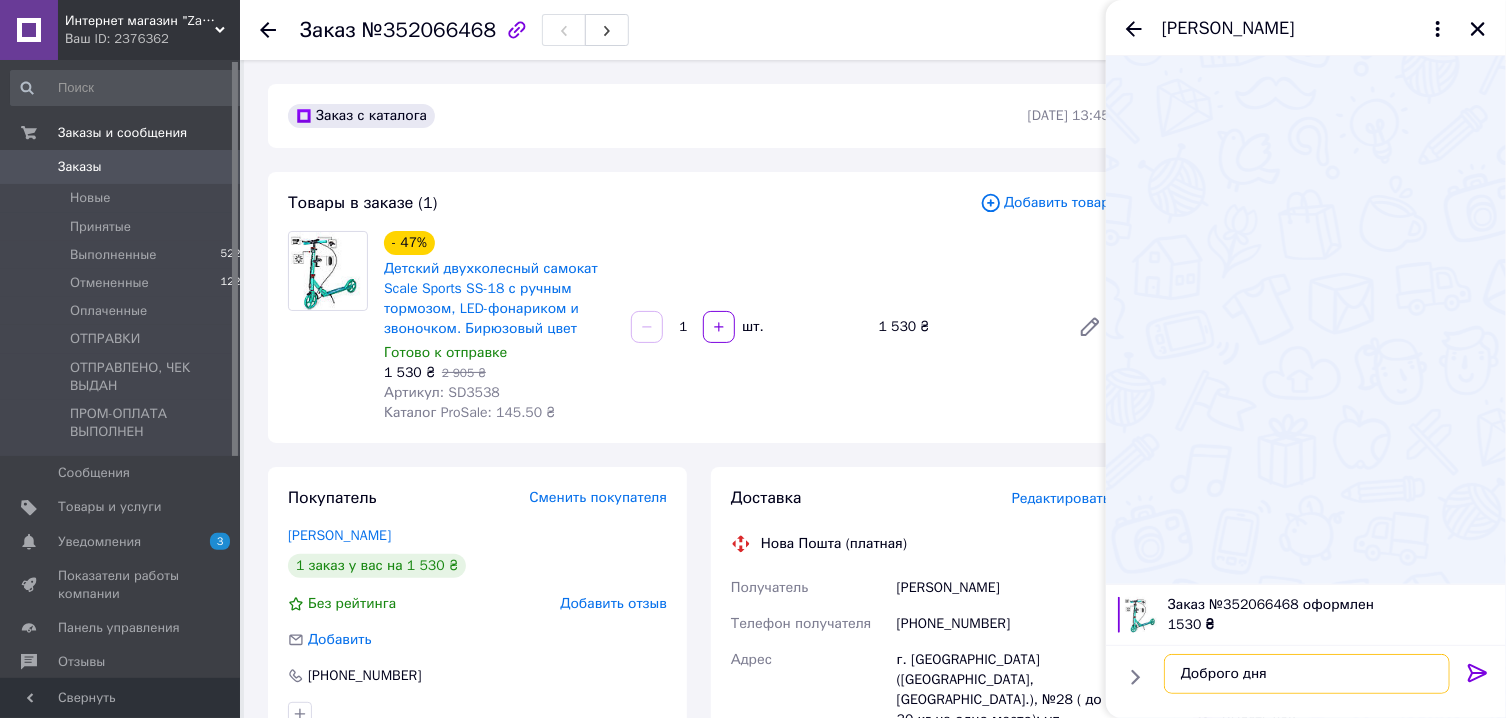 type on "Доброго дня!" 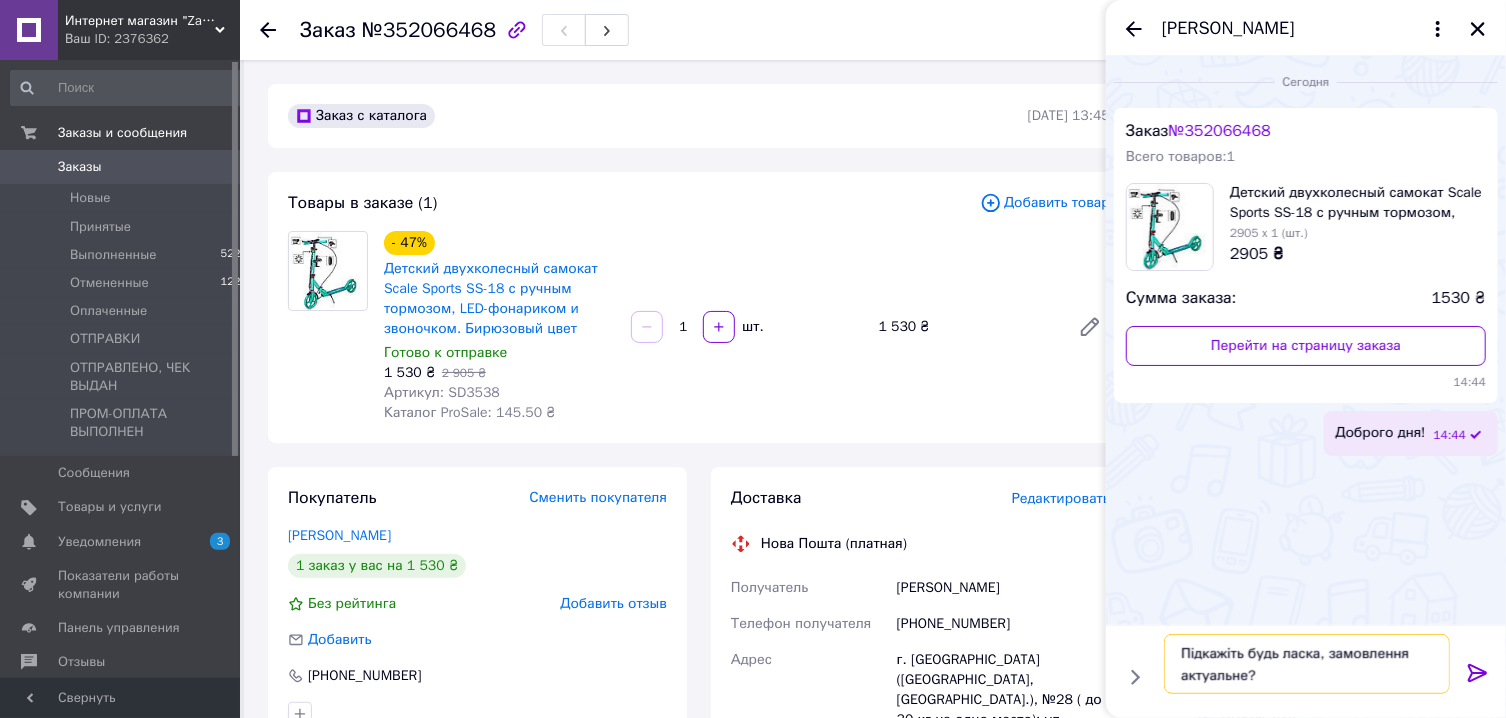 type on "Підкажіть будь ласка, замовлення актуальне?" 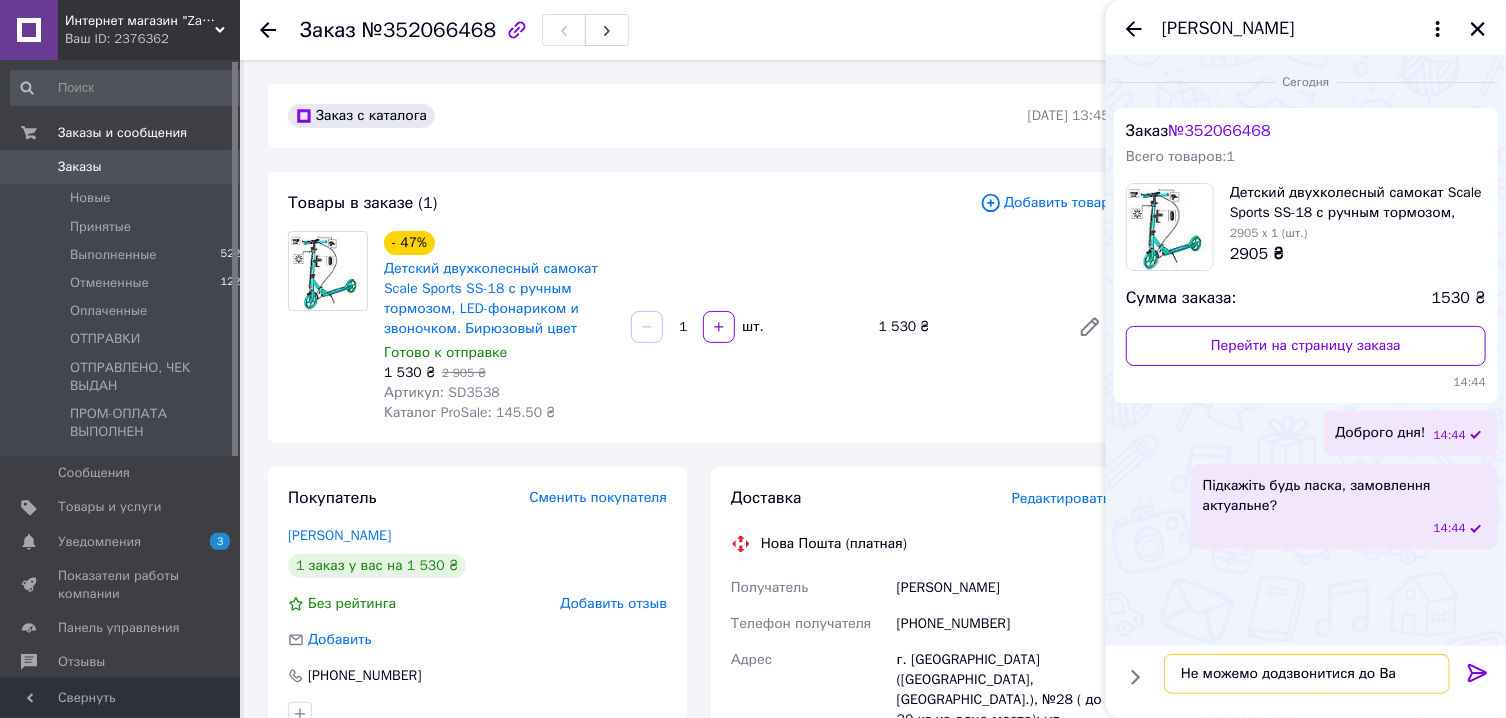 type on "Не можемо додзвонитися до Вас" 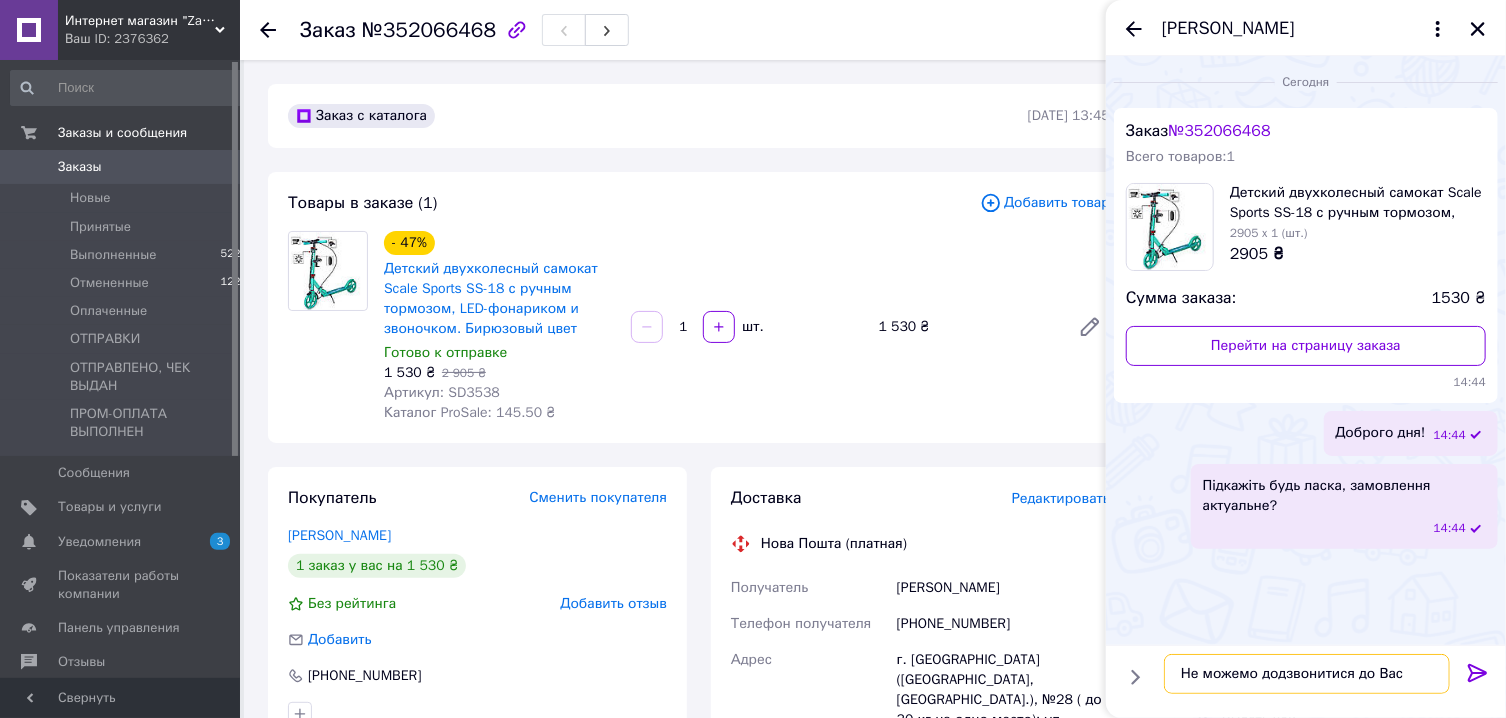 type 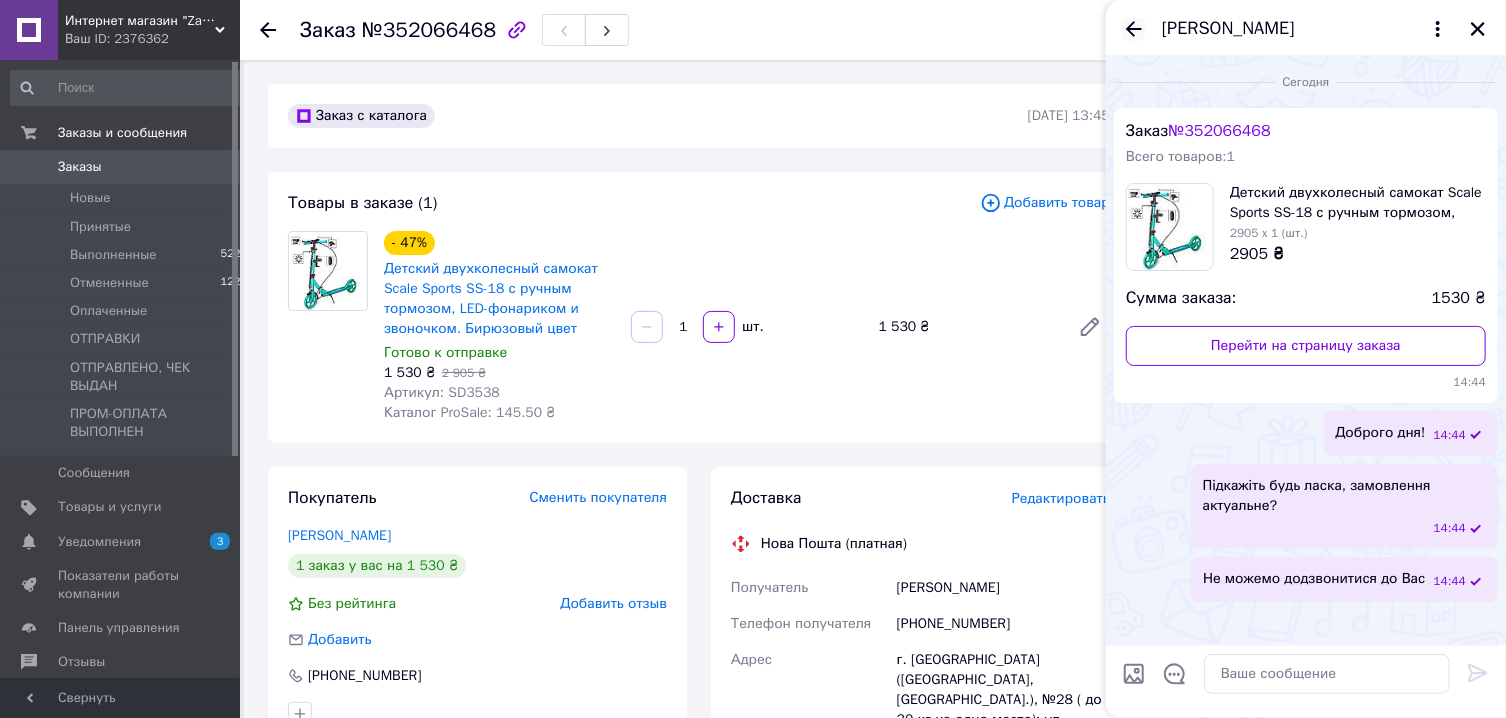 click 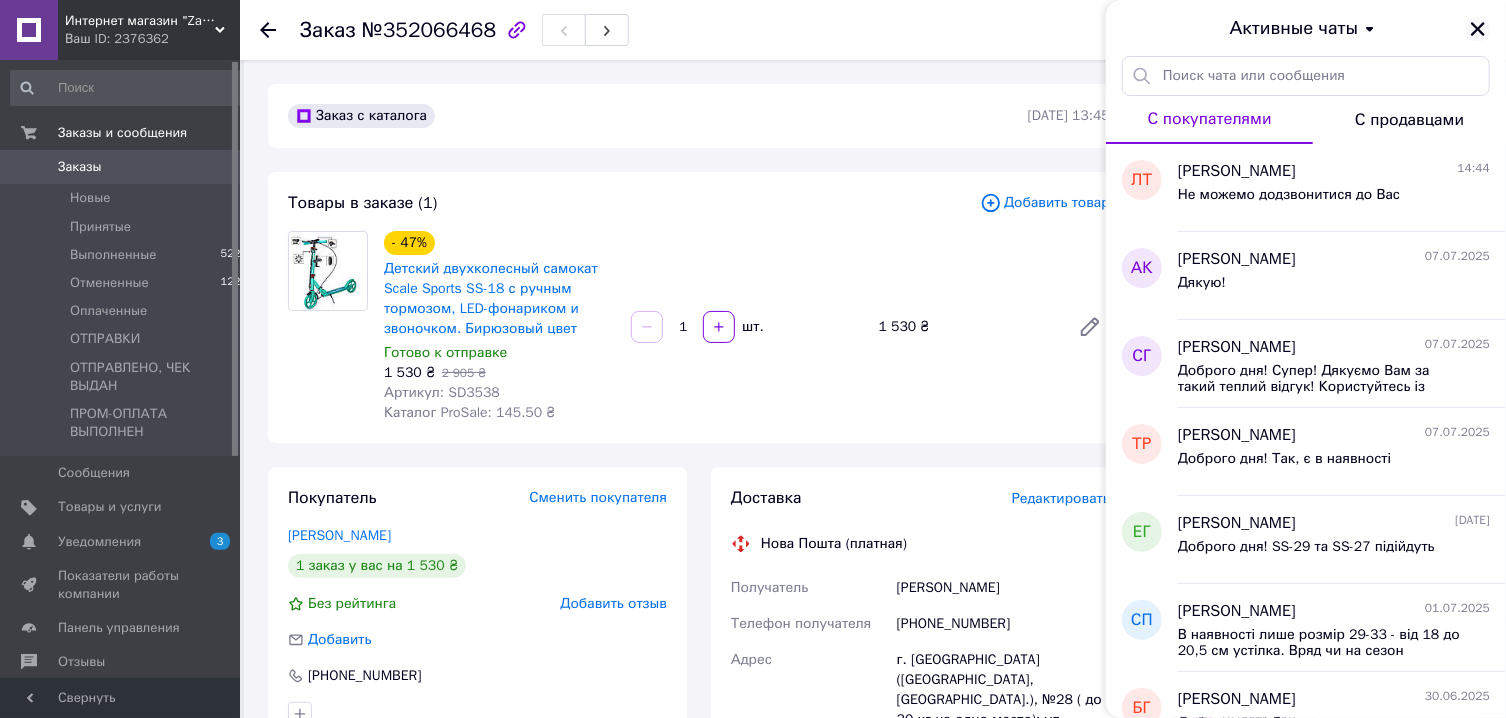 click 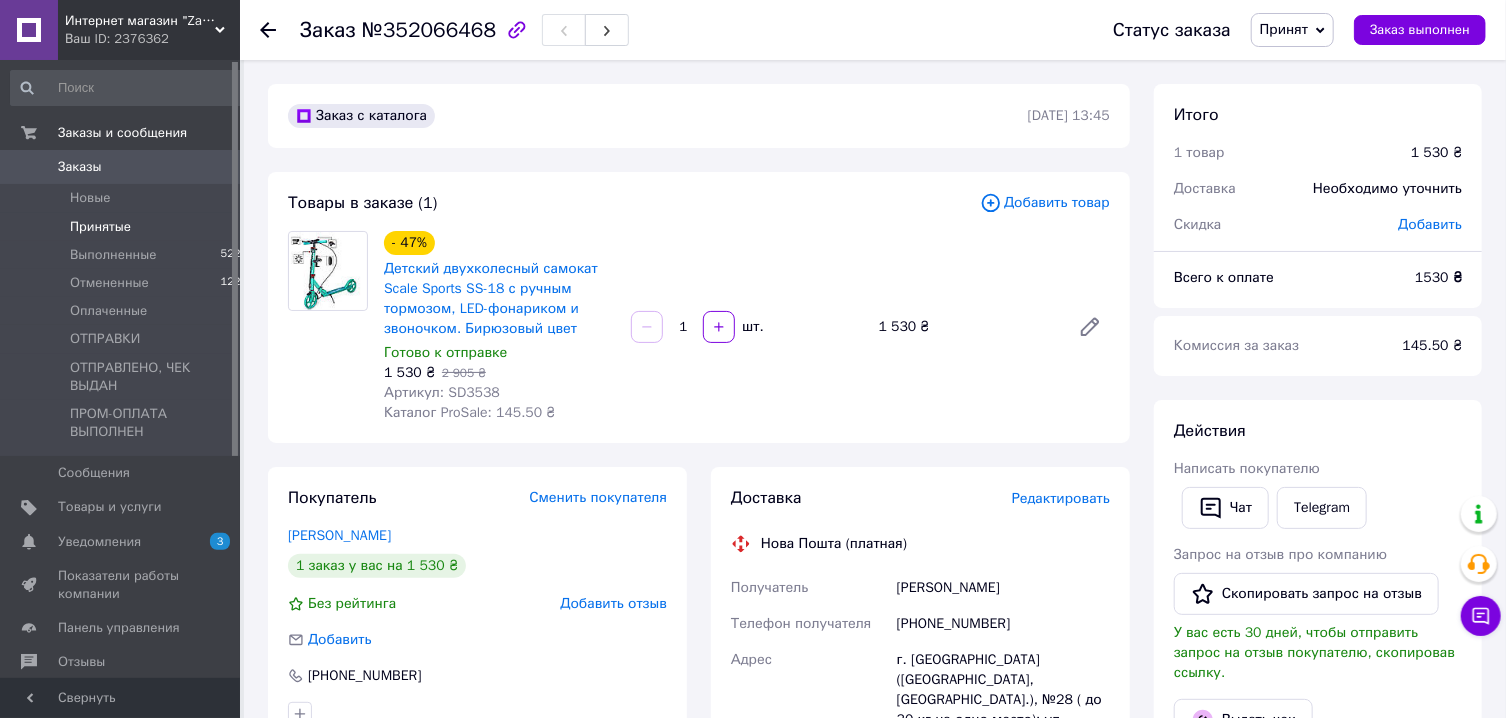click on "Принятые 3" at bounding box center [129, 227] 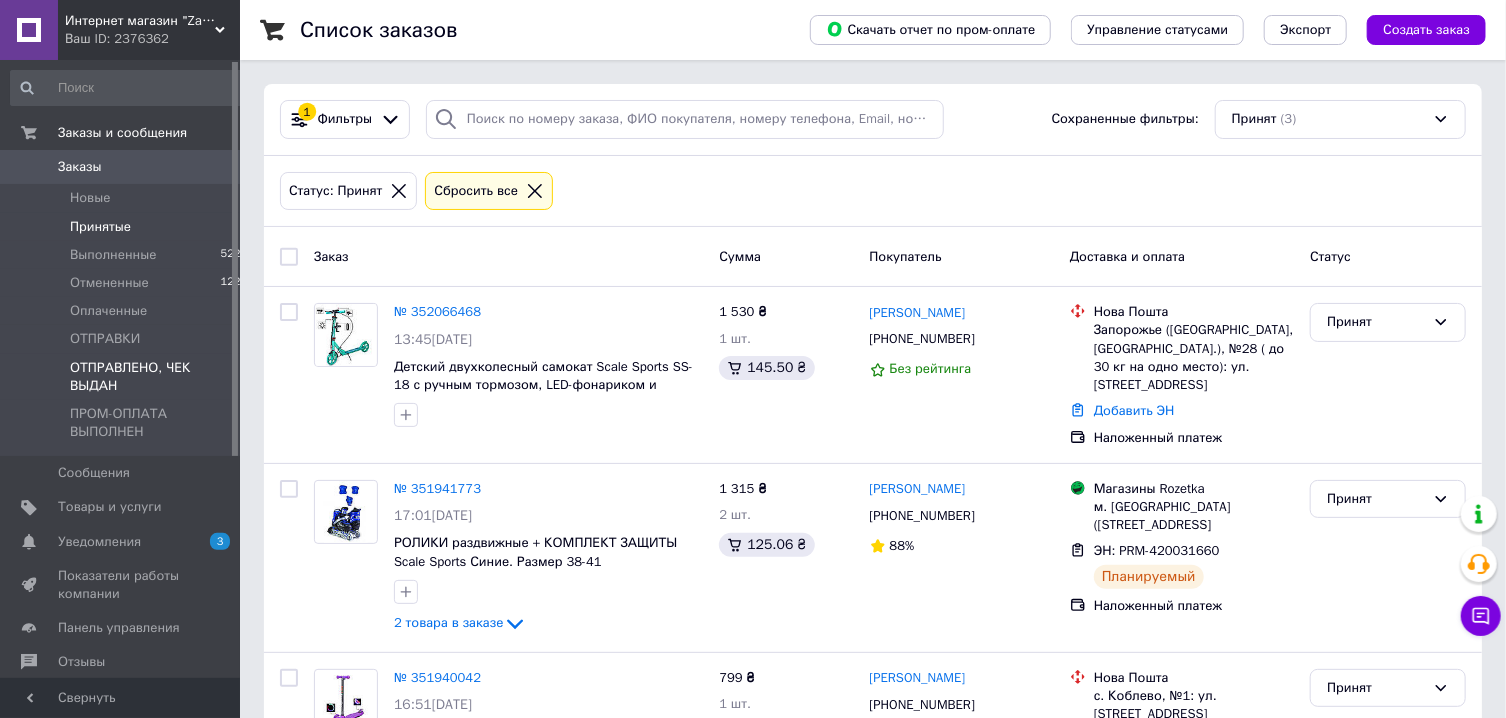 click on "ОТПРАВЛЕНО, ЧЕК ВЫДАН" at bounding box center [155, 377] 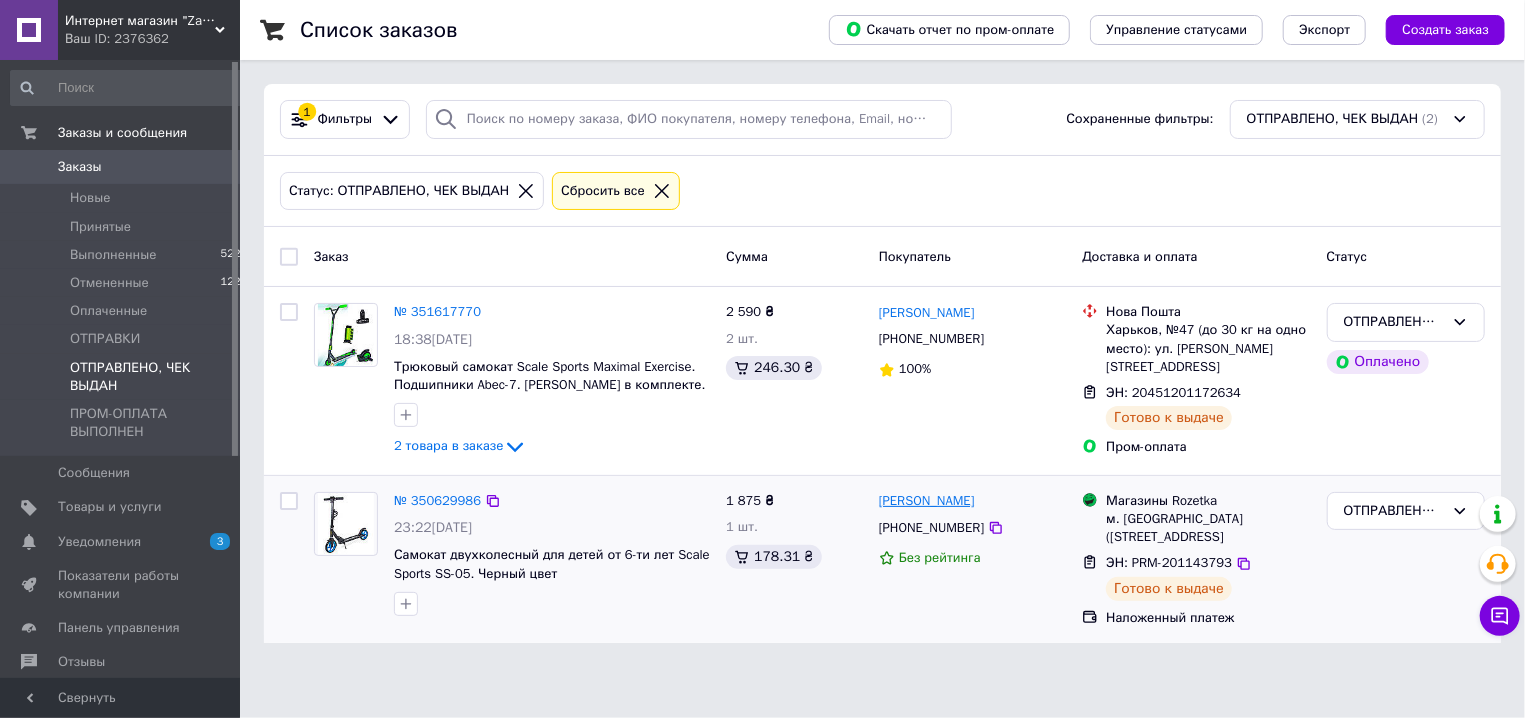 click on "[PERSON_NAME]" at bounding box center [927, 501] 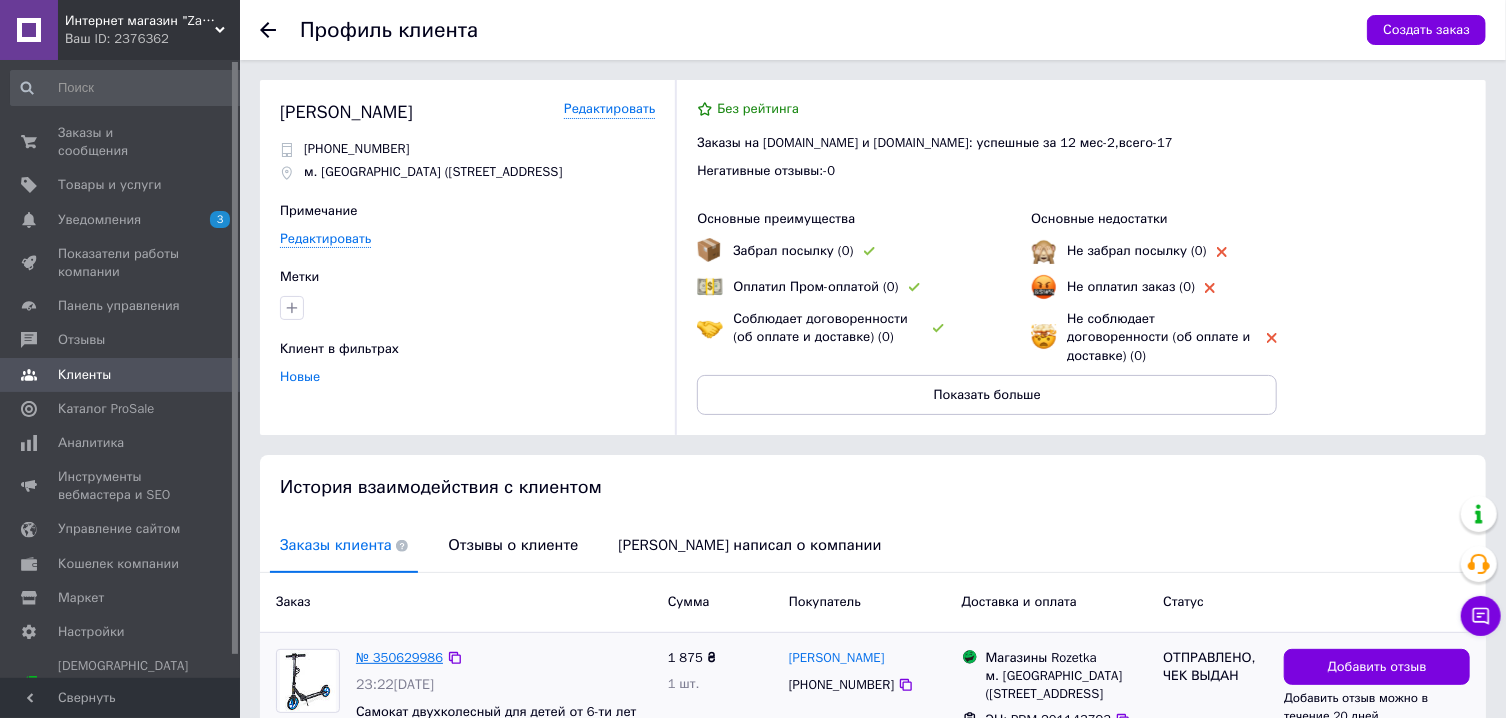 click on "№ 350629986" at bounding box center [399, 657] 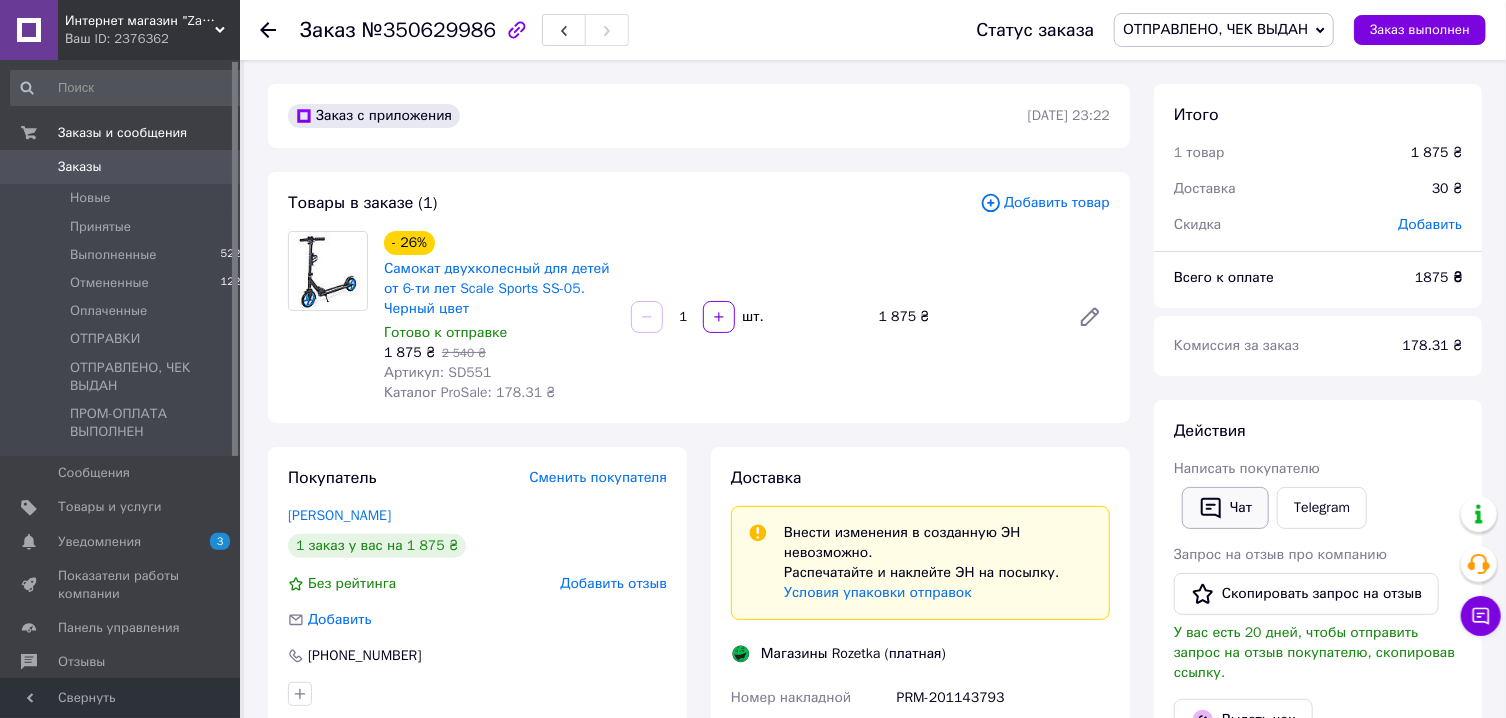 click on "Чат" at bounding box center (1225, 508) 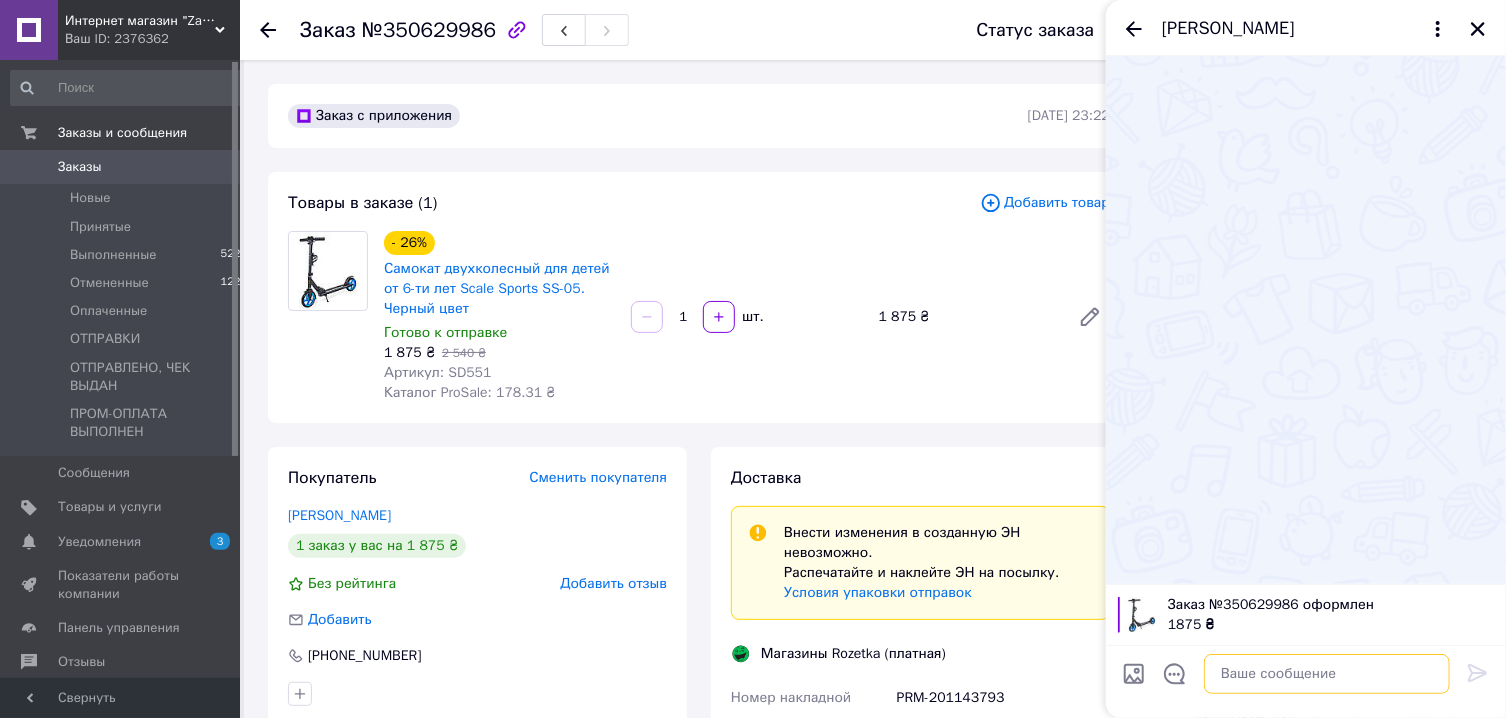 click at bounding box center (1327, 674) 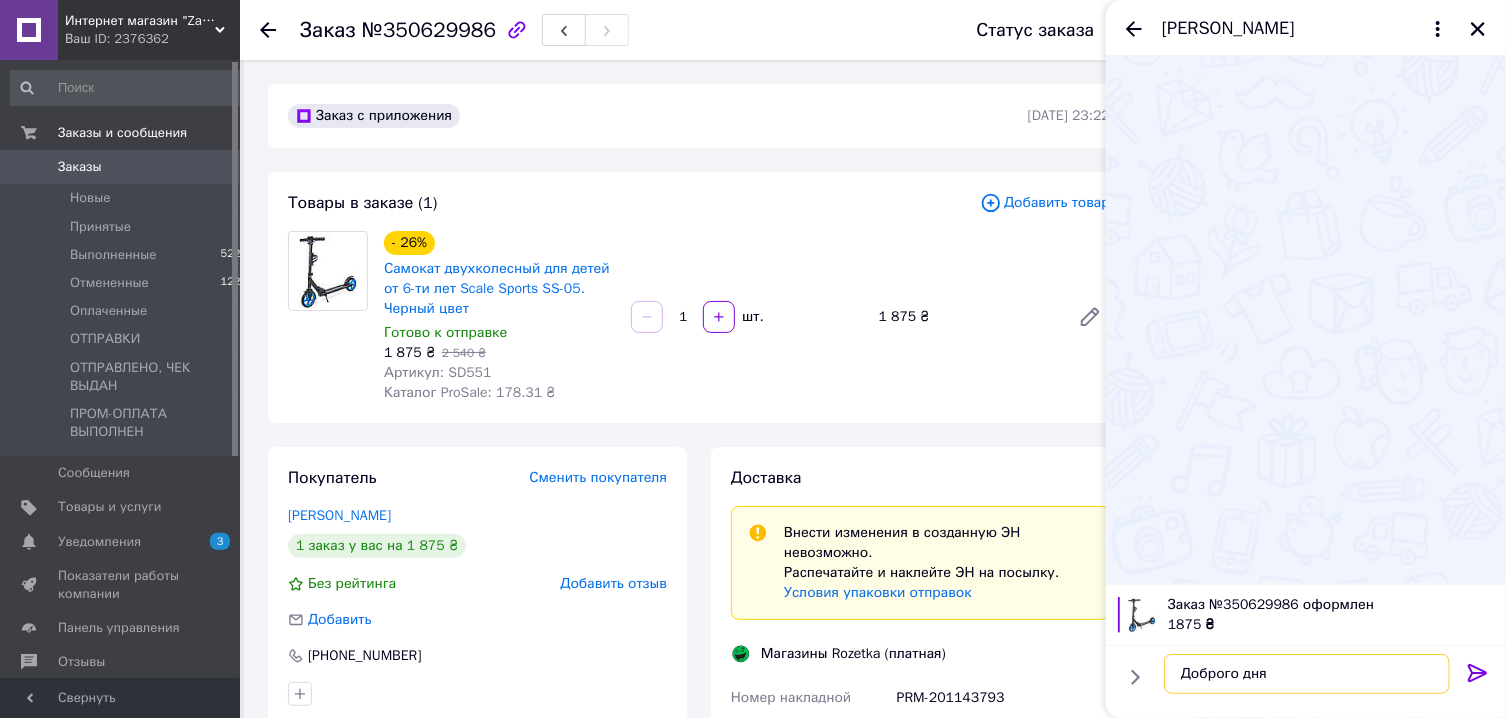 type on "Доброго дня!" 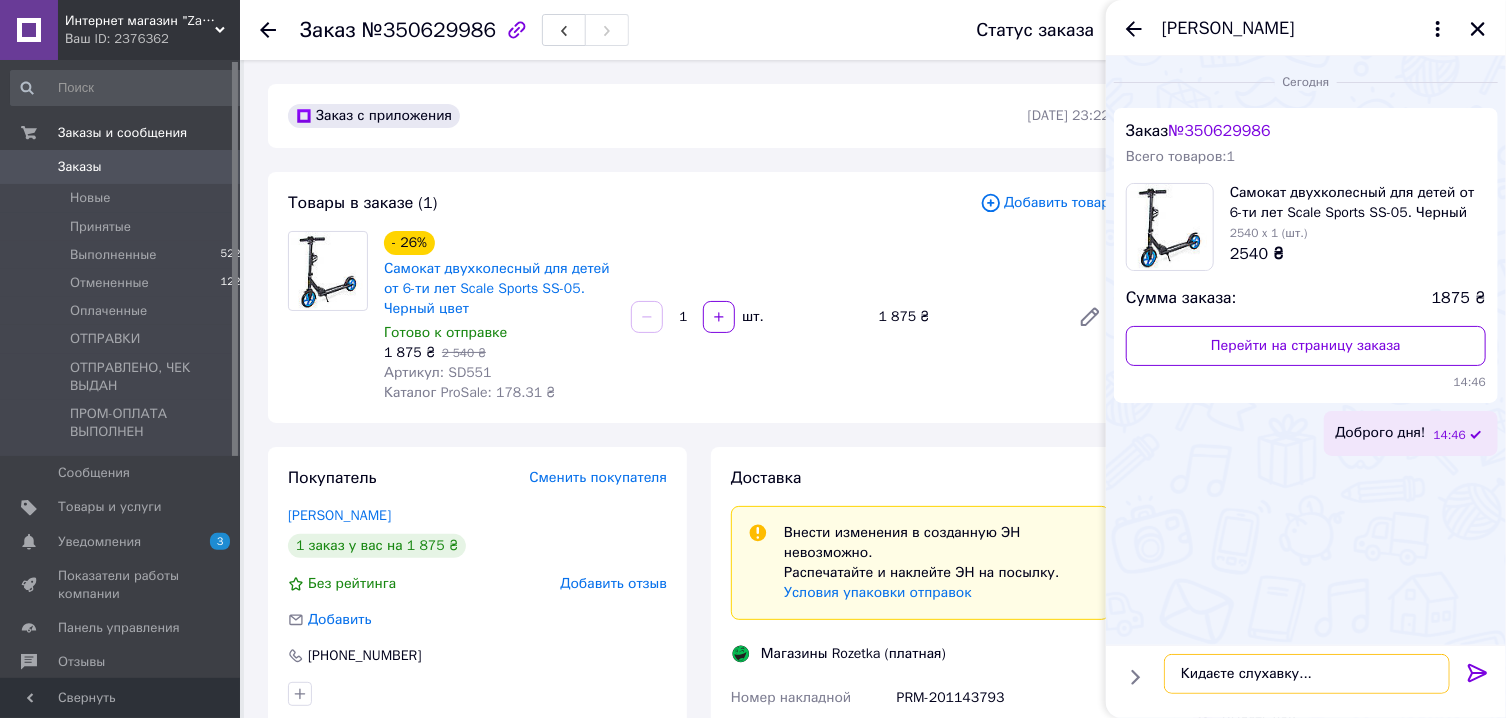 type on "Кидаєте слухавку...." 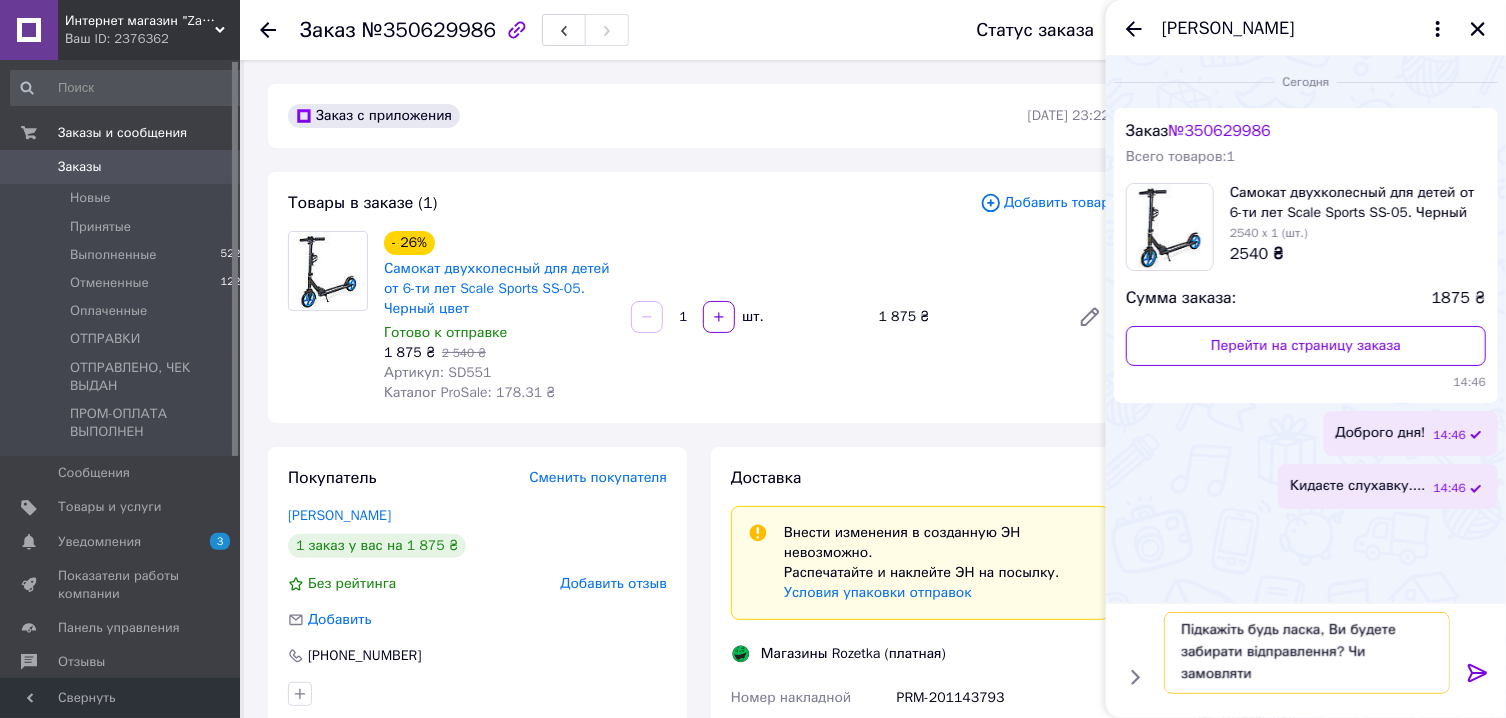 scroll, scrollTop: 2, scrollLeft: 0, axis: vertical 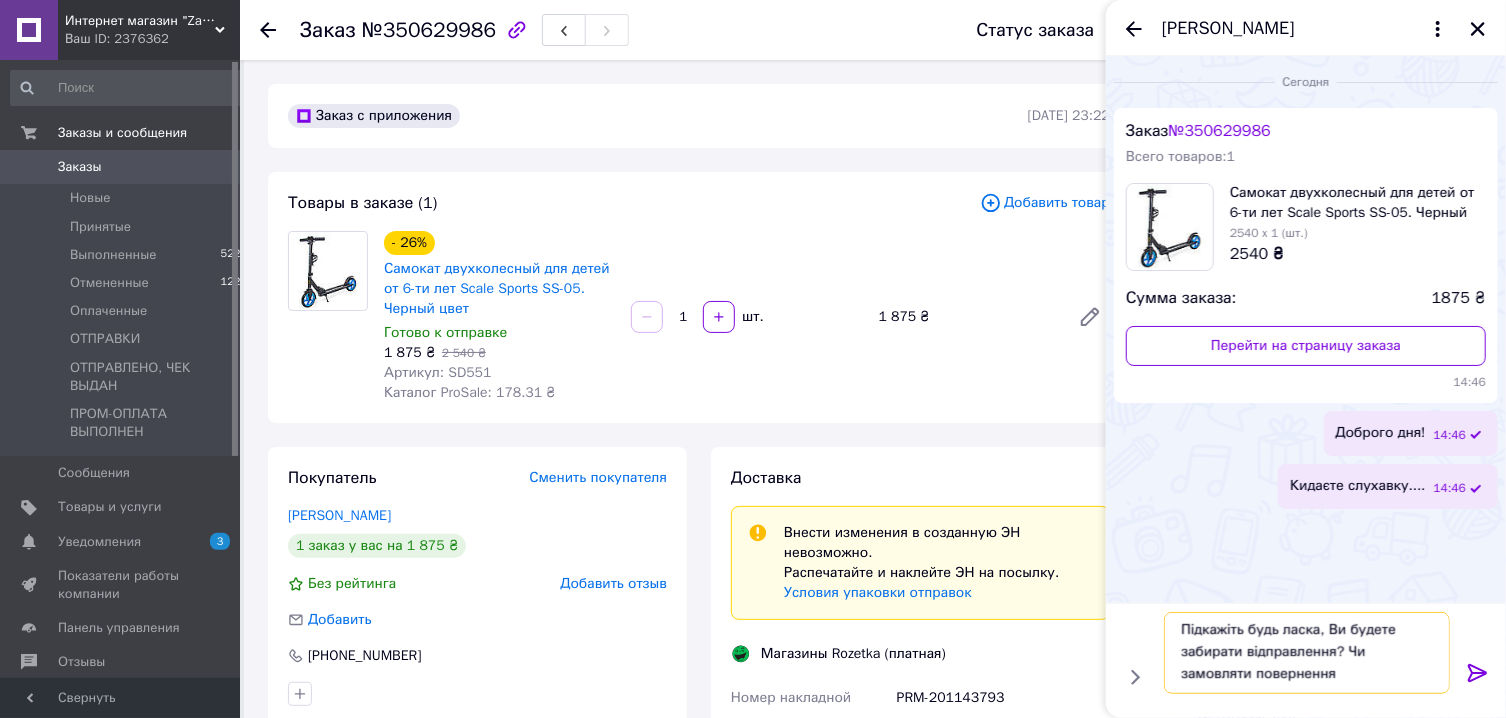 type on "Підкажіть будь ласка, Ви будете забирати відправлення? Чи замовляти повернення?" 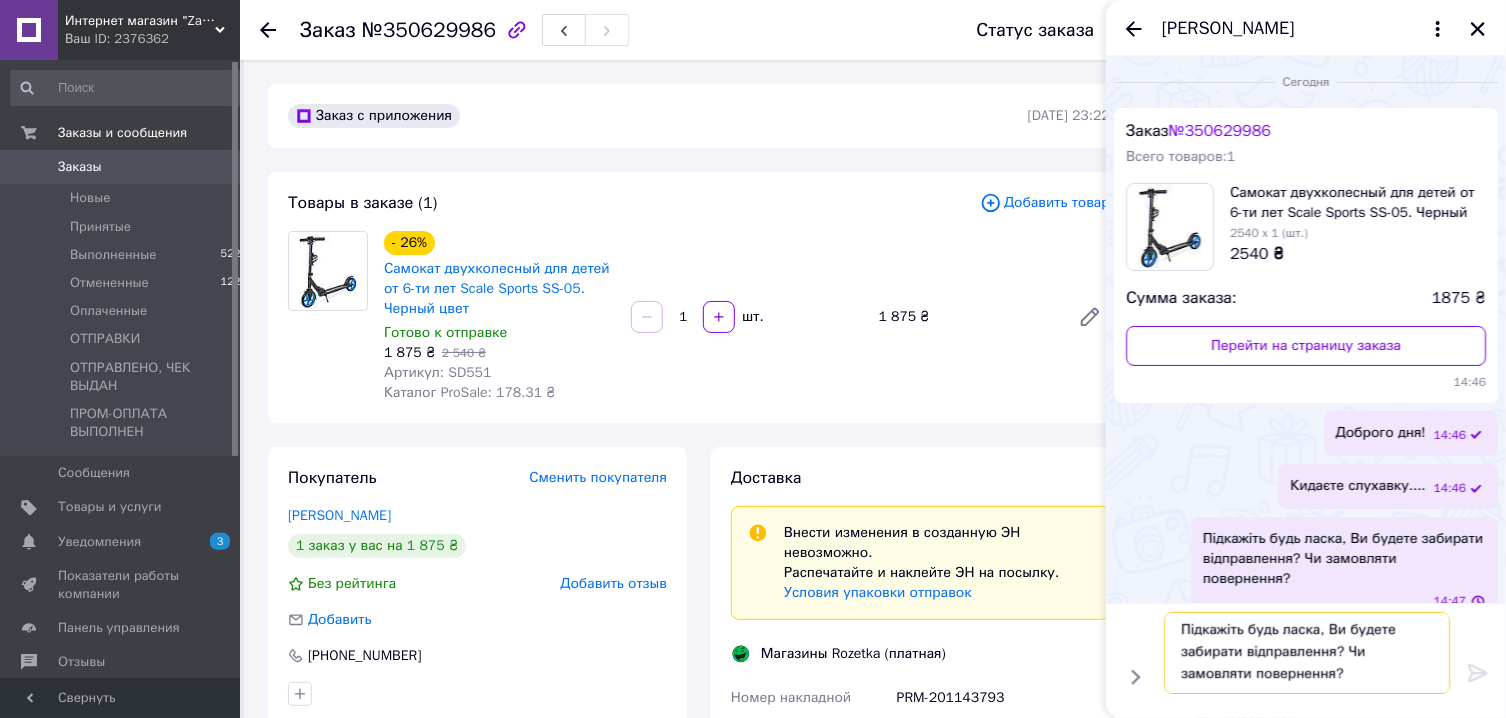 type 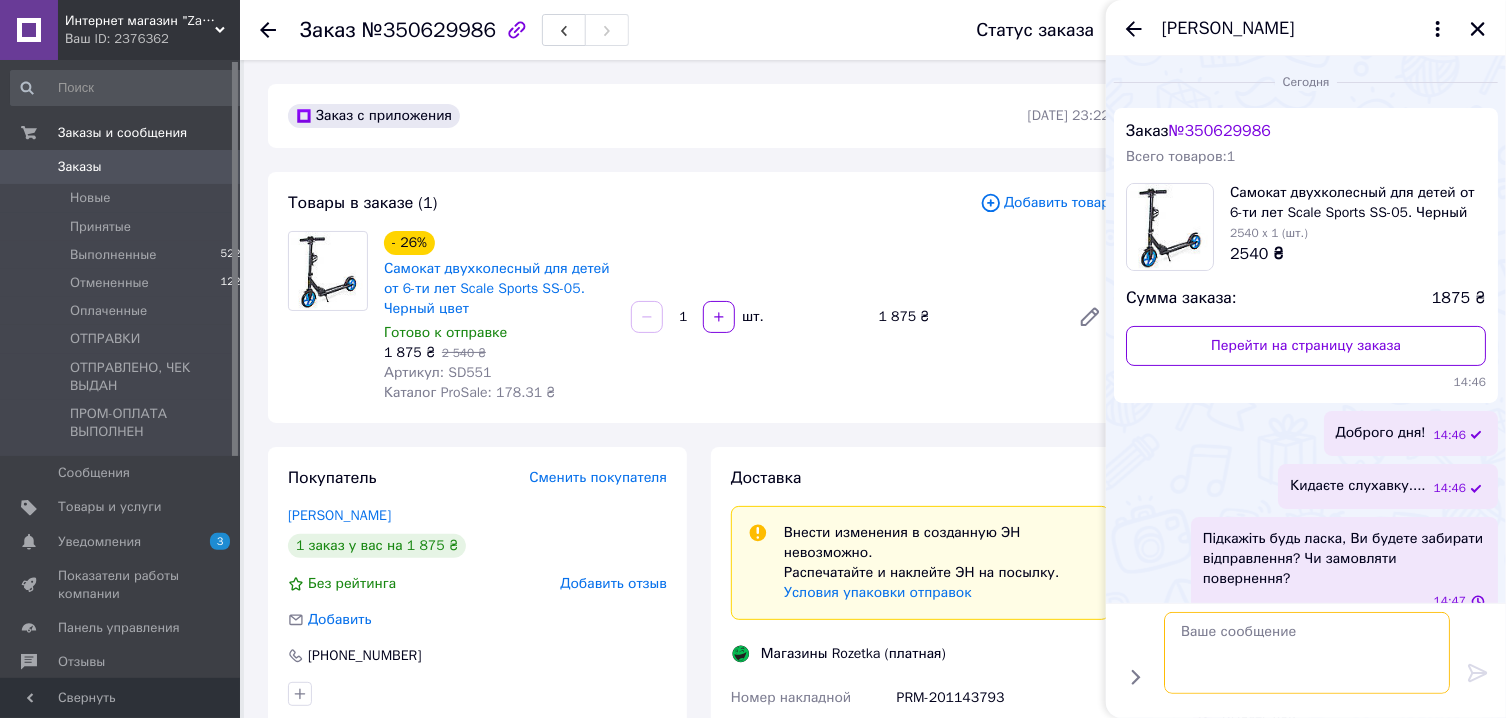 scroll, scrollTop: 0, scrollLeft: 0, axis: both 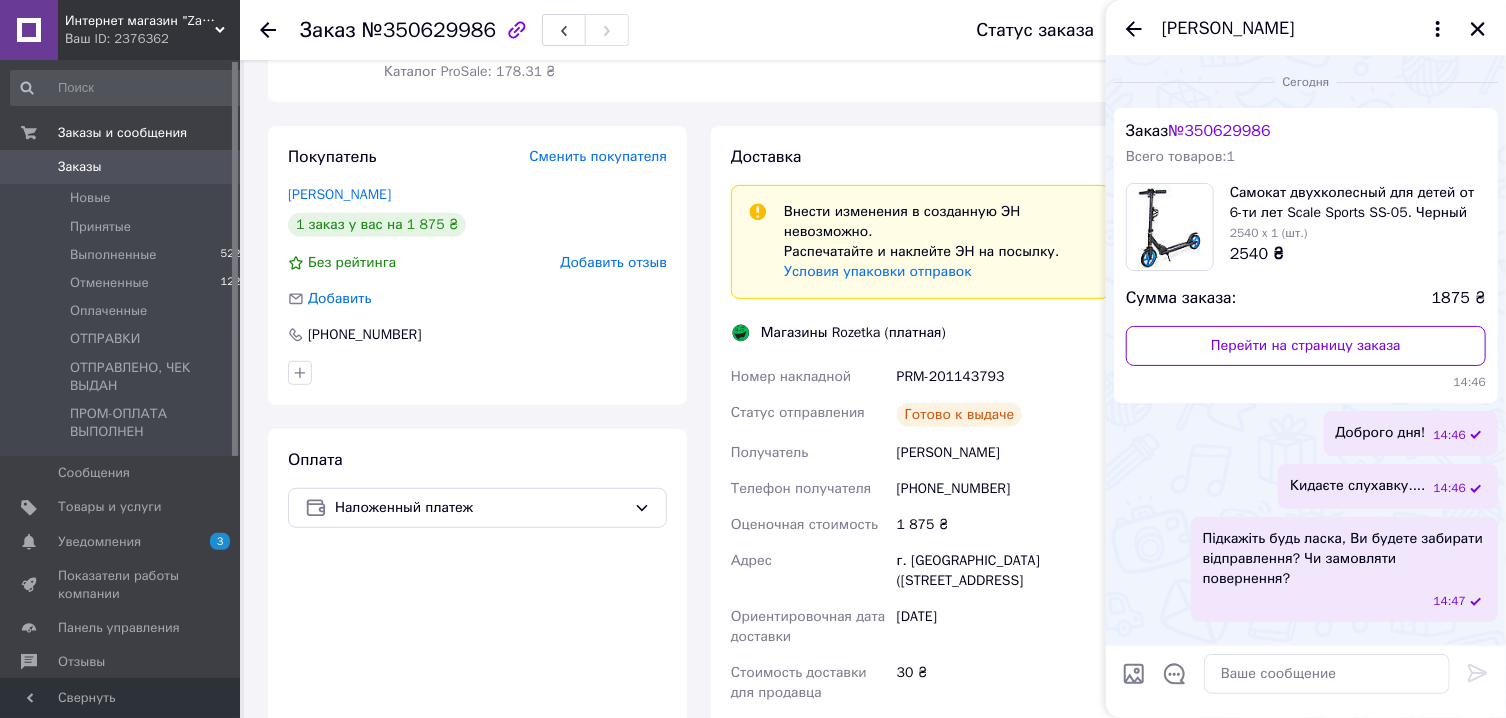 click on "Добавить отзыв" at bounding box center [613, 262] 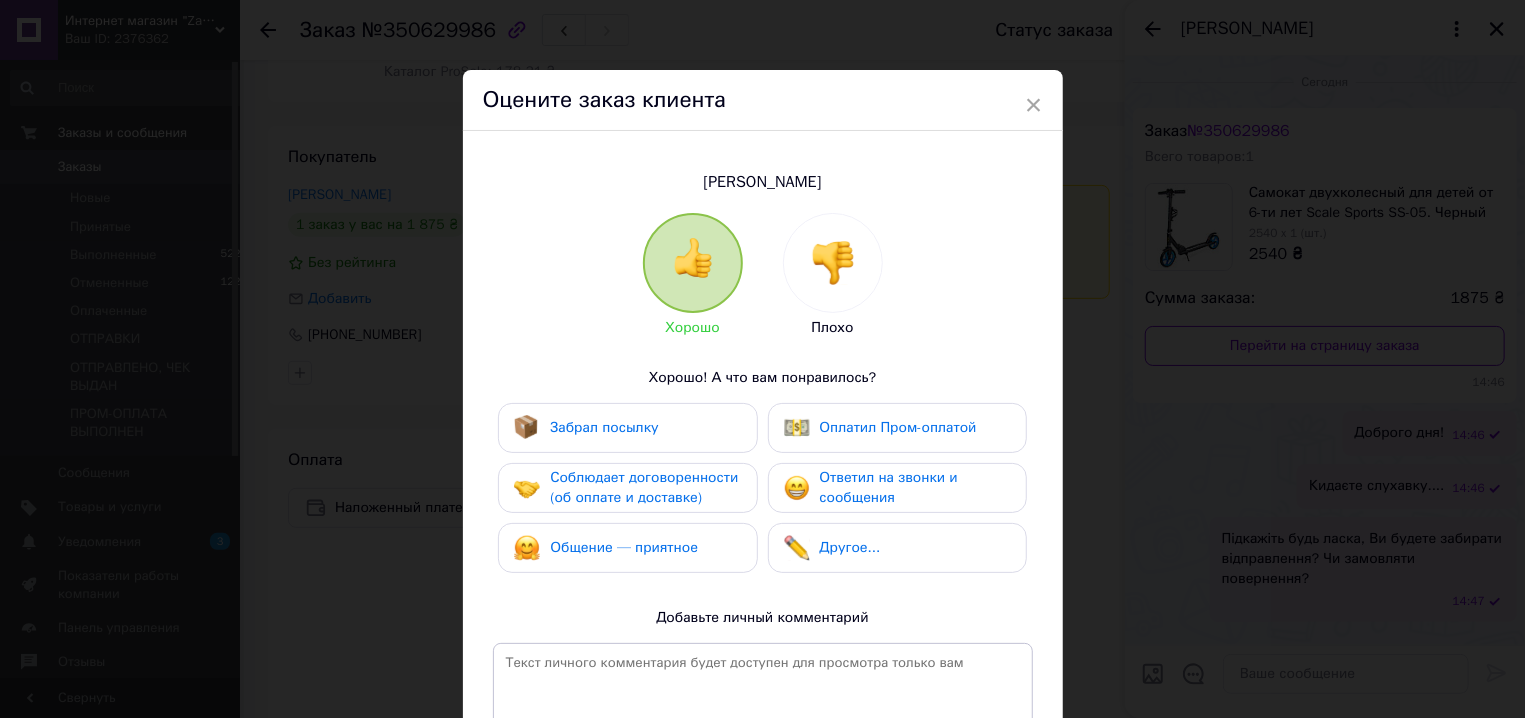 click at bounding box center [833, 263] 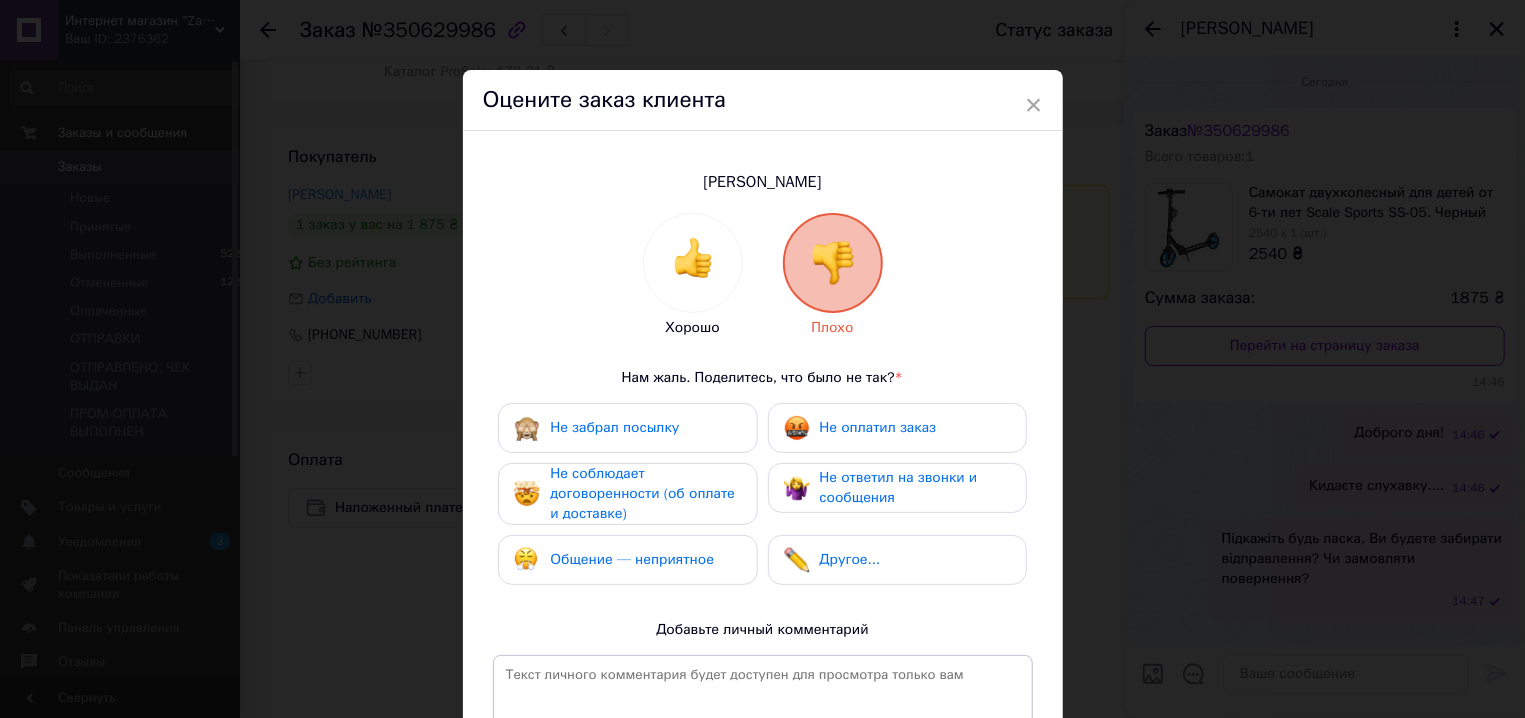 click on "Не оплатил заказ" at bounding box center (878, 427) 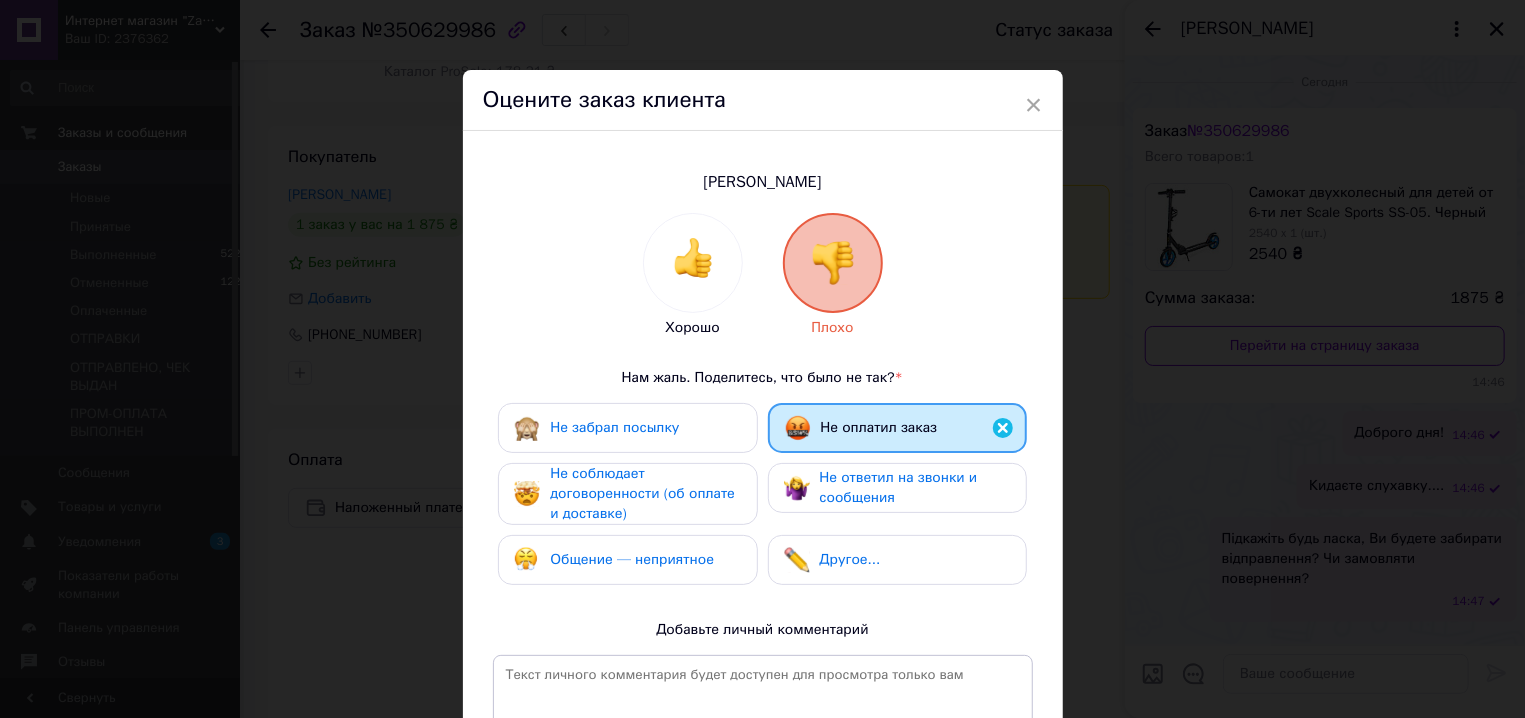click on "Не соблюдает договоренности (об оплате и доставке)" at bounding box center [642, 493] 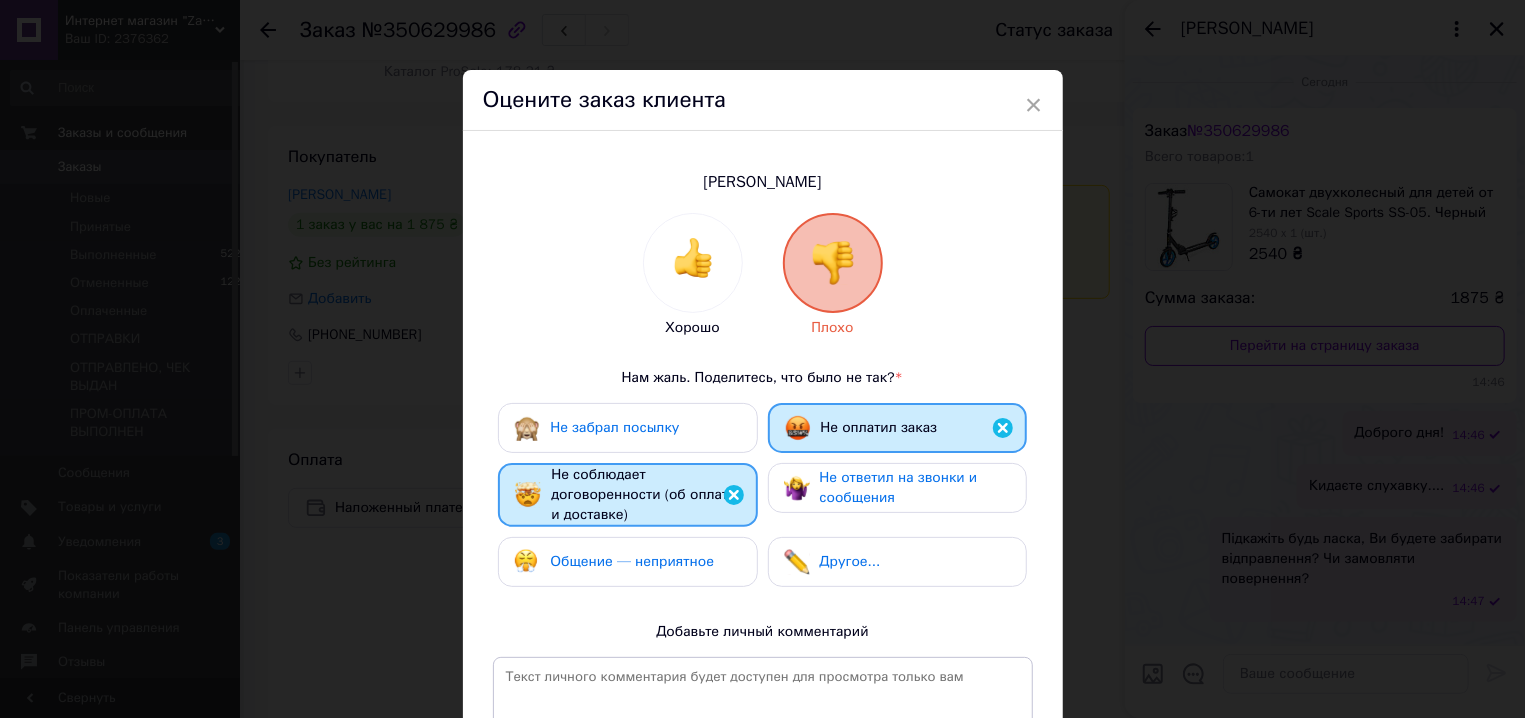 click on "Общение — неприятное" at bounding box center [632, 561] 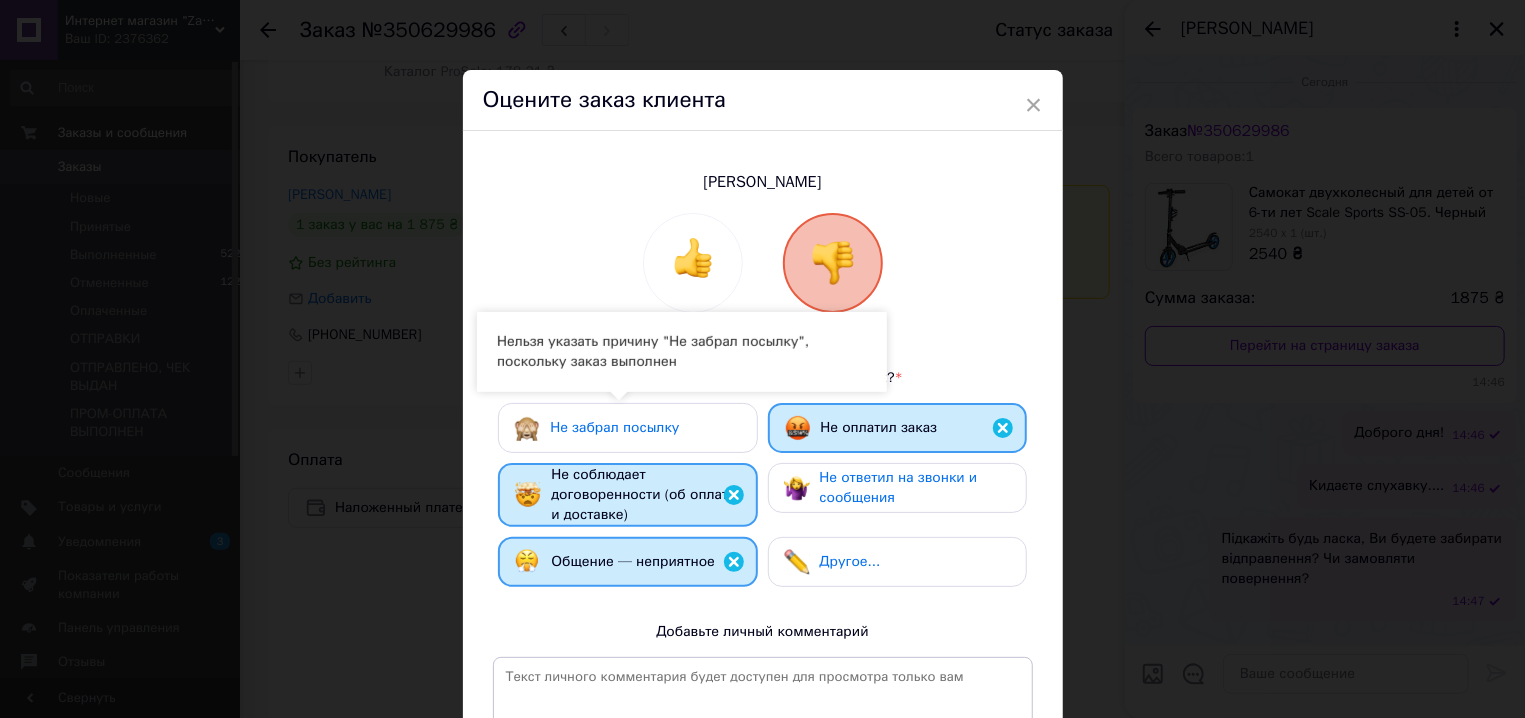 click on "Не ответил на звонки и сообщения" at bounding box center (899, 487) 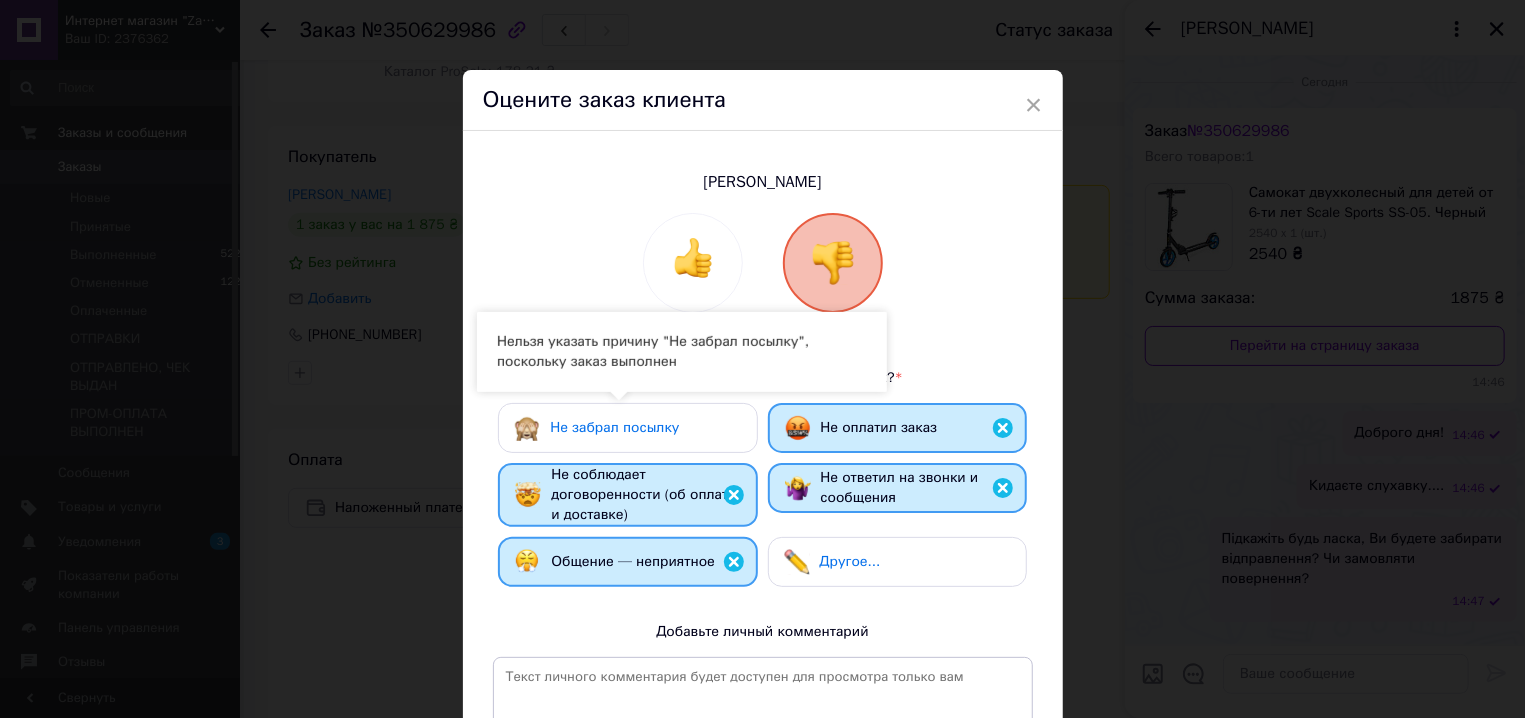 click on "Не забрал посылку" at bounding box center [627, 428] 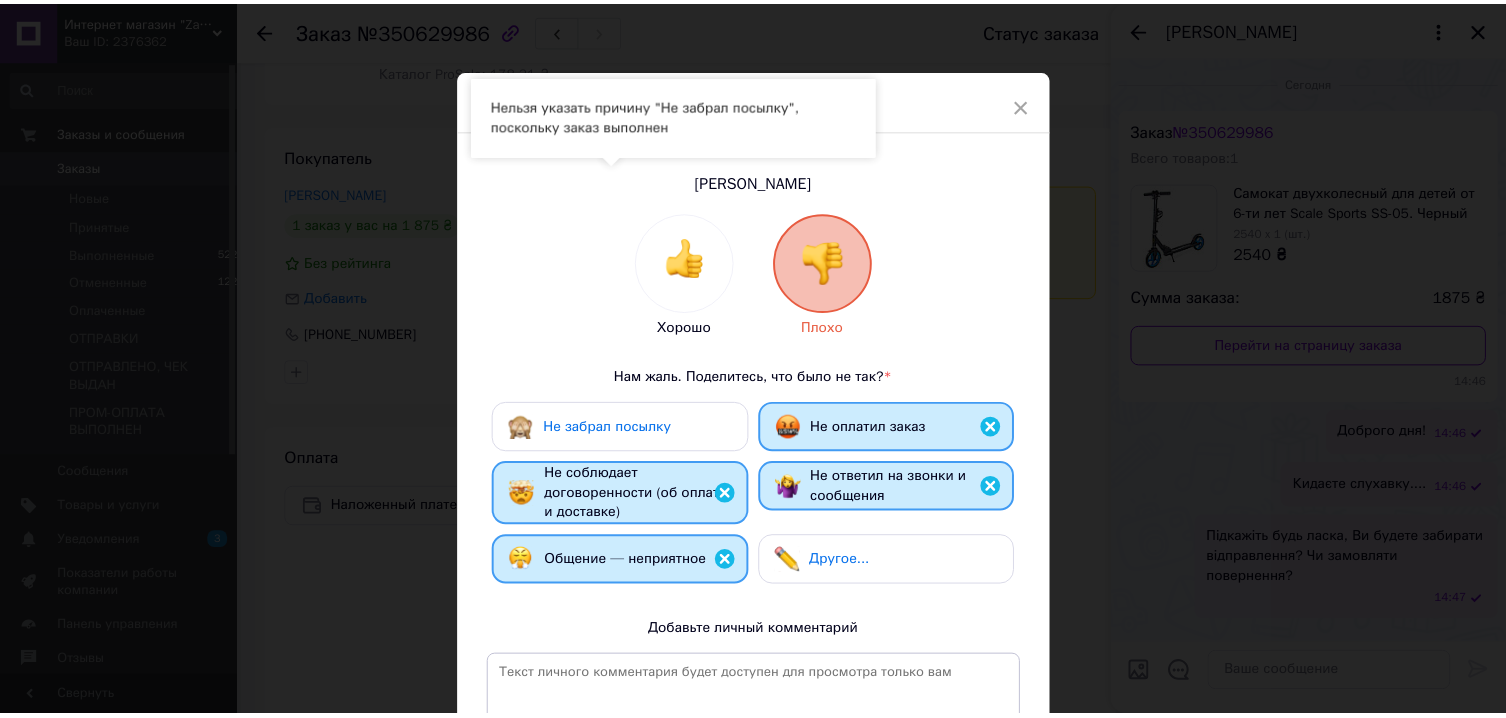 scroll, scrollTop: 318, scrollLeft: 0, axis: vertical 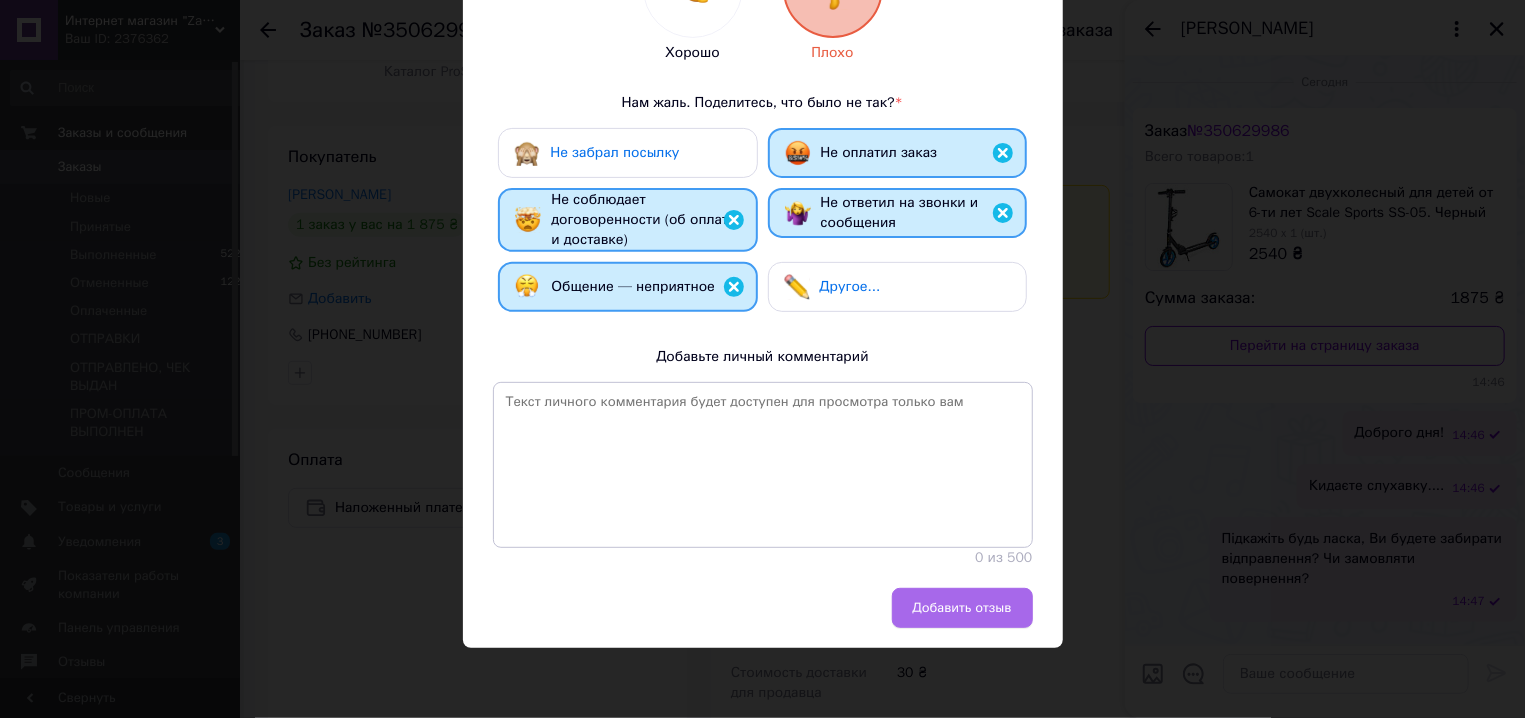 click on "Добавить отзыв" at bounding box center [962, 608] 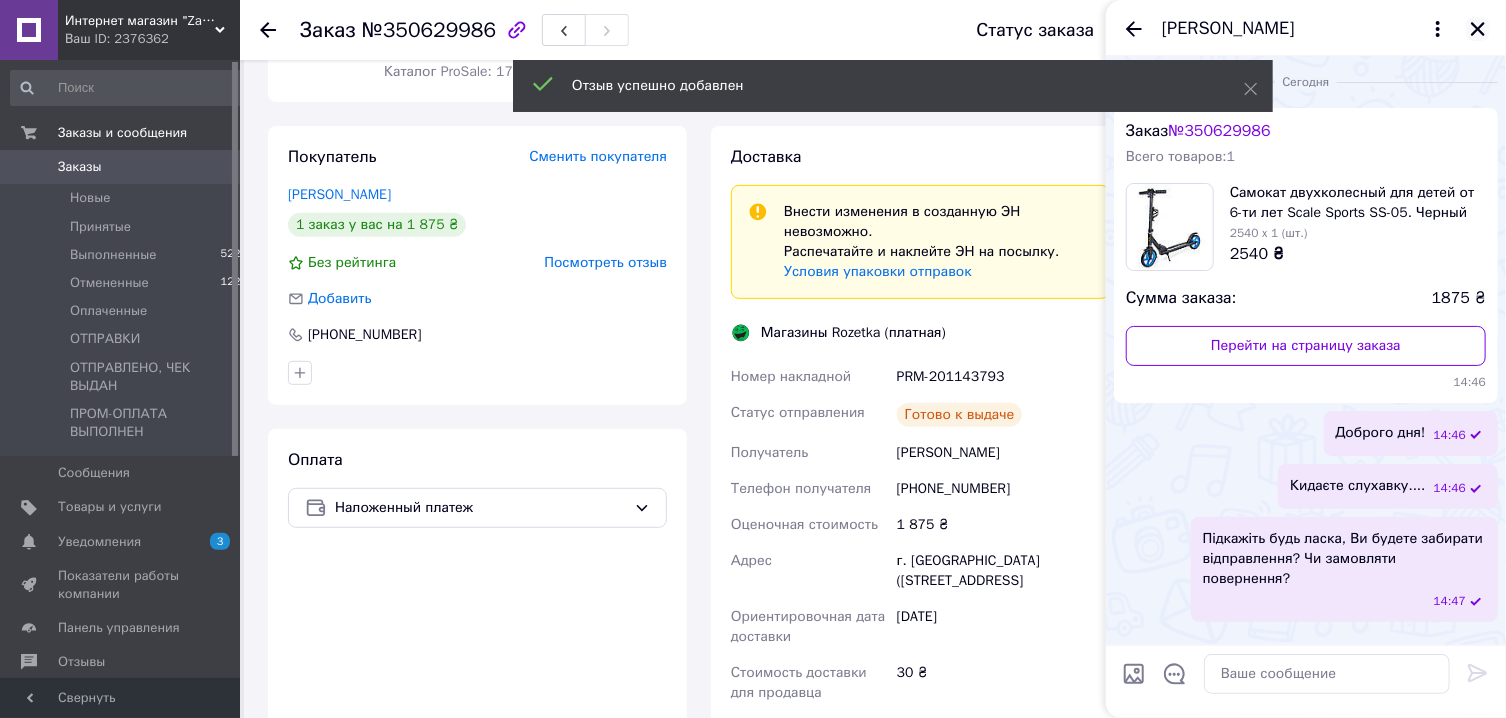 click 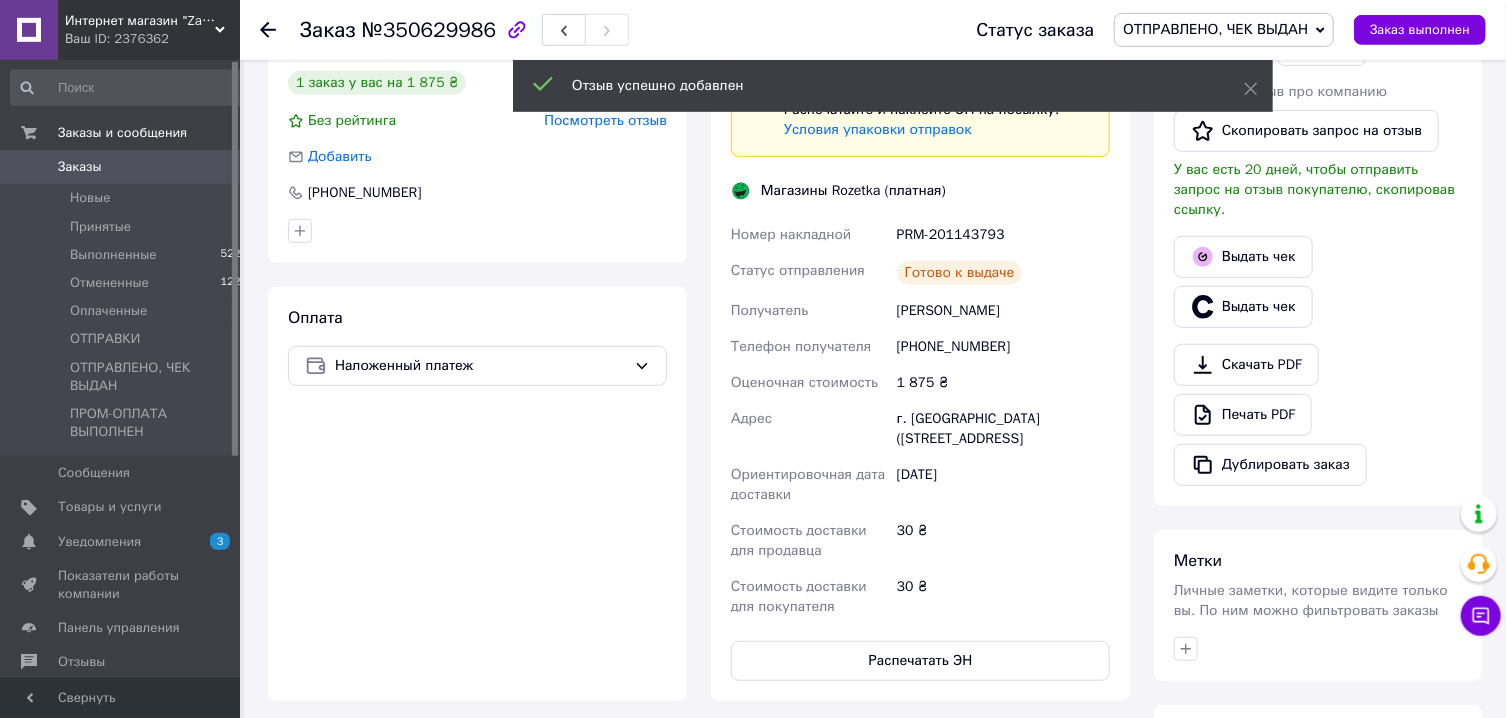 scroll, scrollTop: 536, scrollLeft: 0, axis: vertical 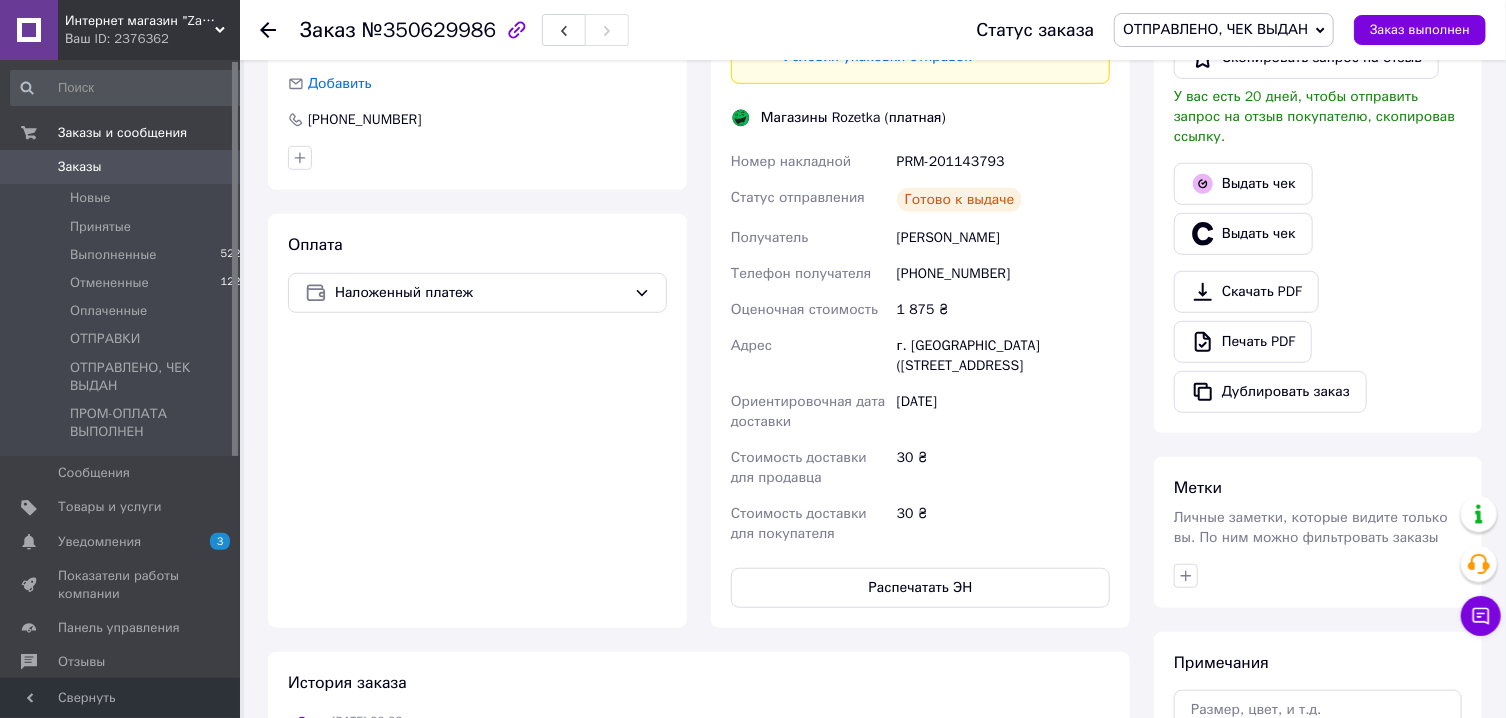 click on "Заказы" at bounding box center [121, 167] 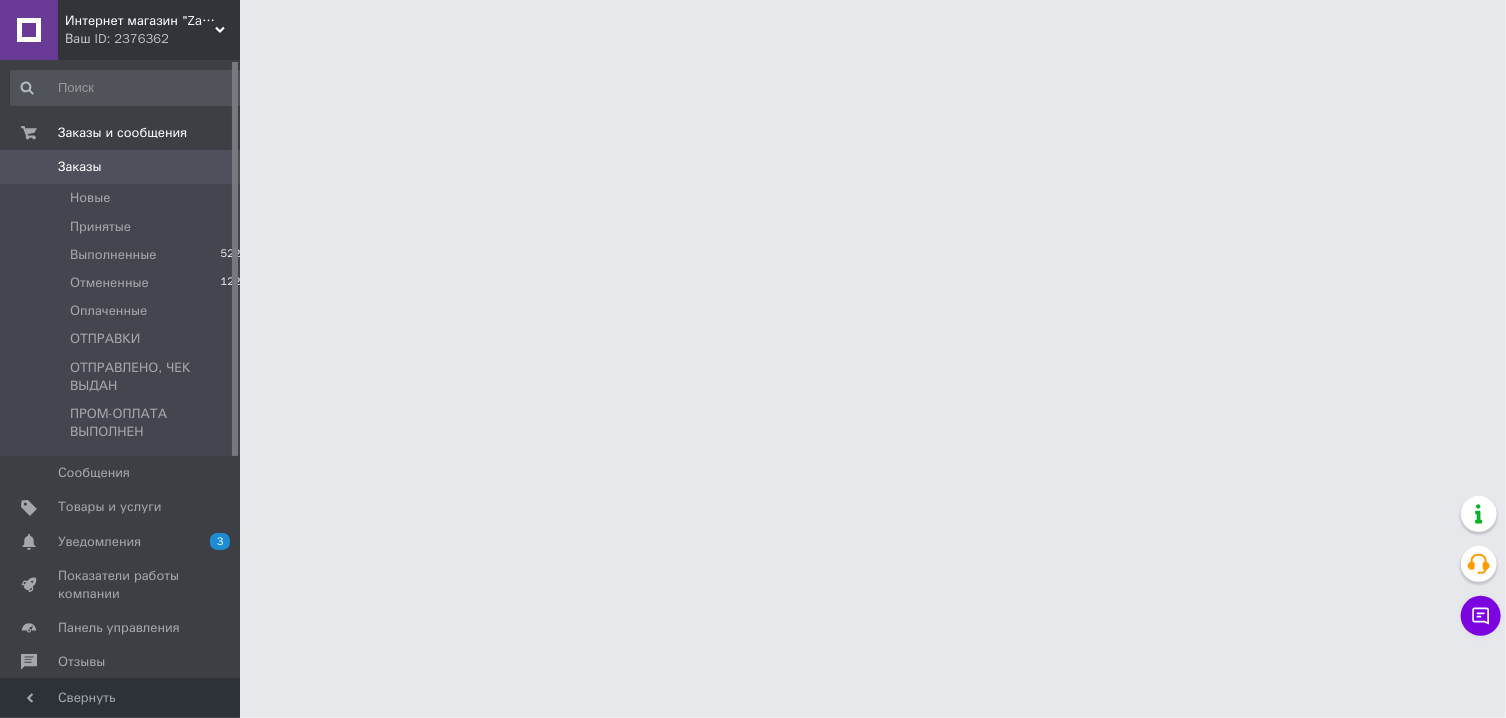 scroll, scrollTop: 0, scrollLeft: 0, axis: both 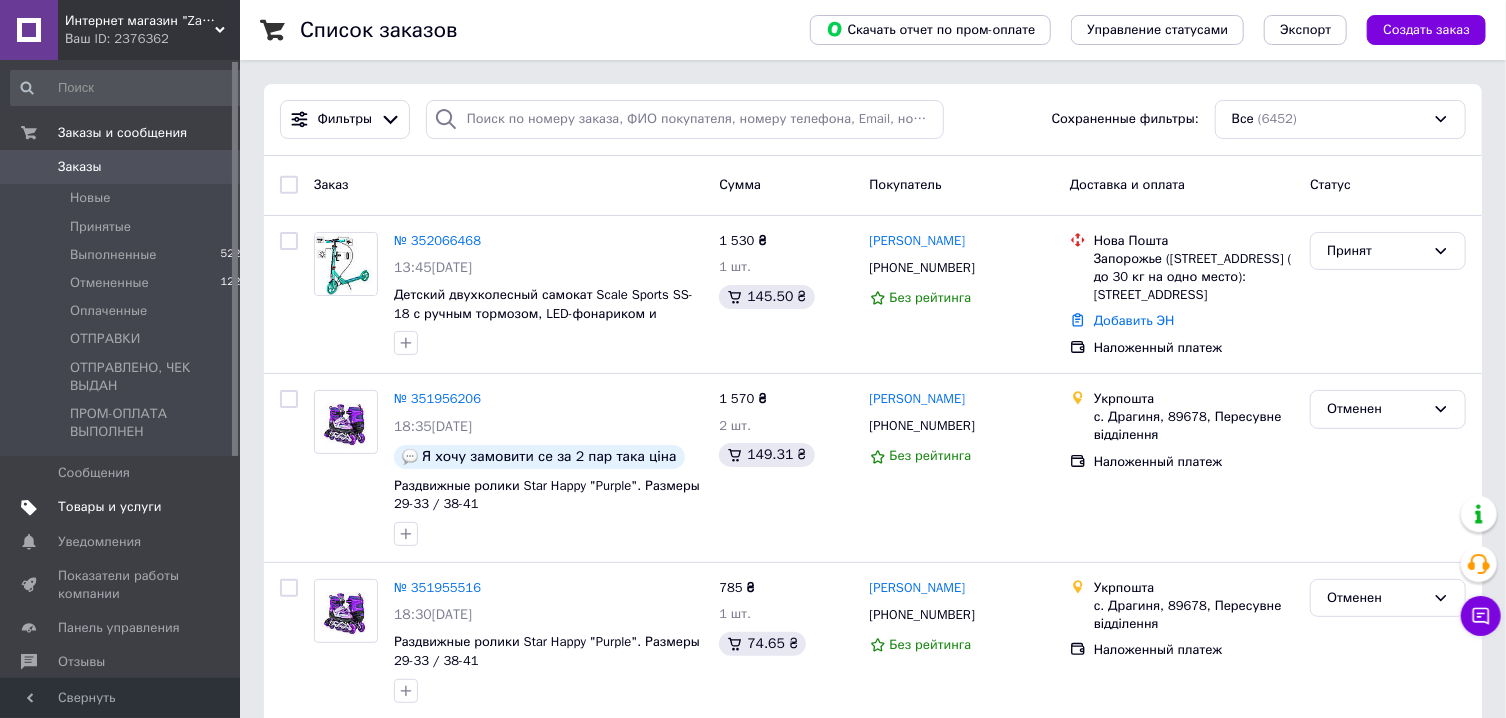 click on "Товары и услуги" at bounding box center [110, 507] 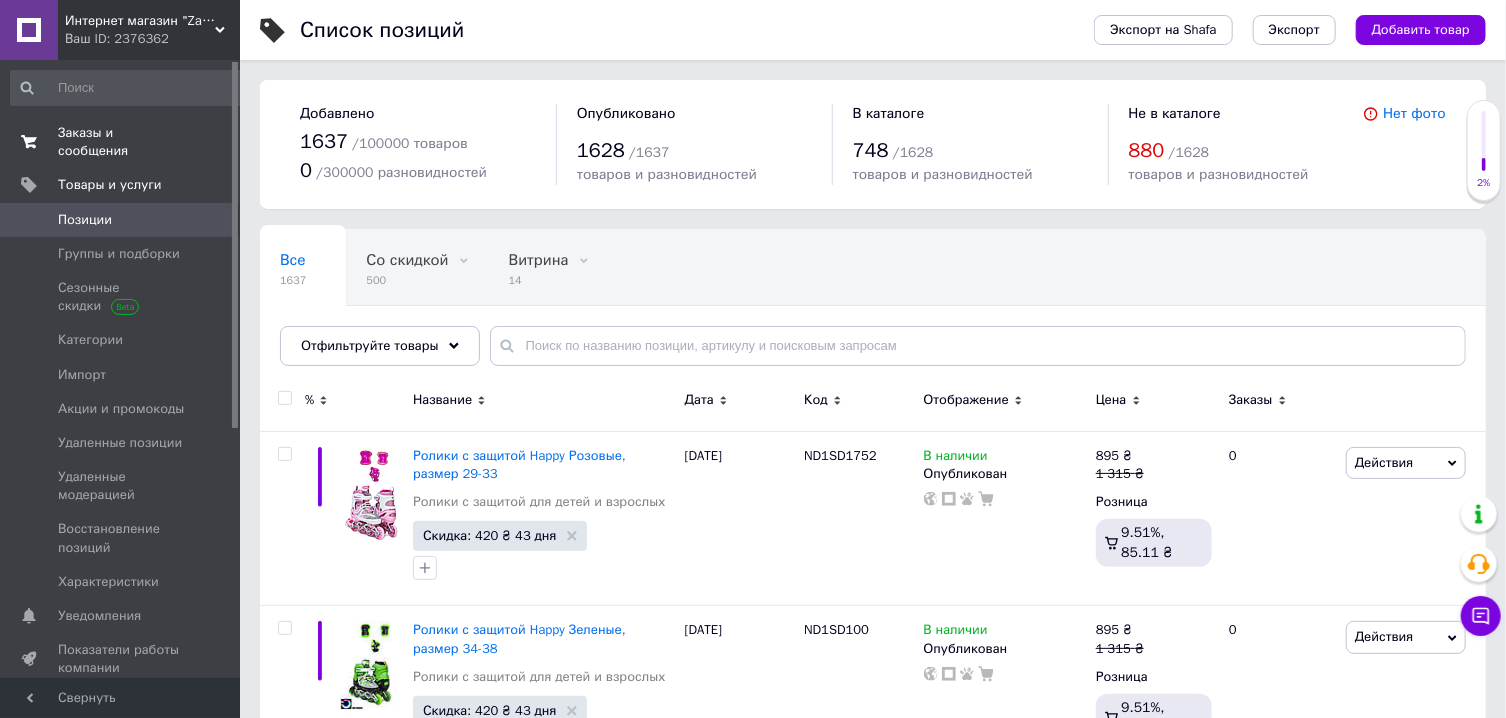 click on "Заказы и сообщения" at bounding box center (121, 142) 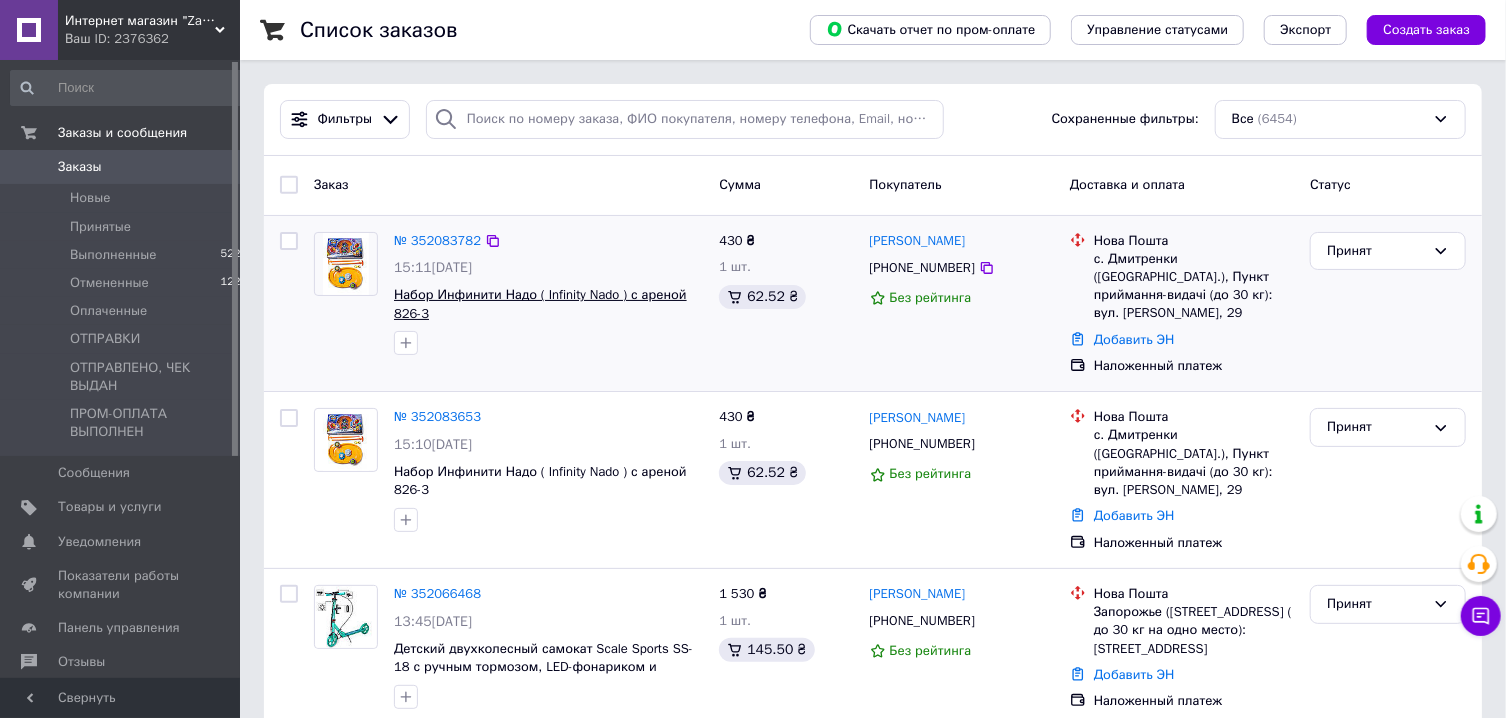 click on "Набор Инфинити Надо ( Infinity Nado ) с ареной 826-3" at bounding box center (540, 304) 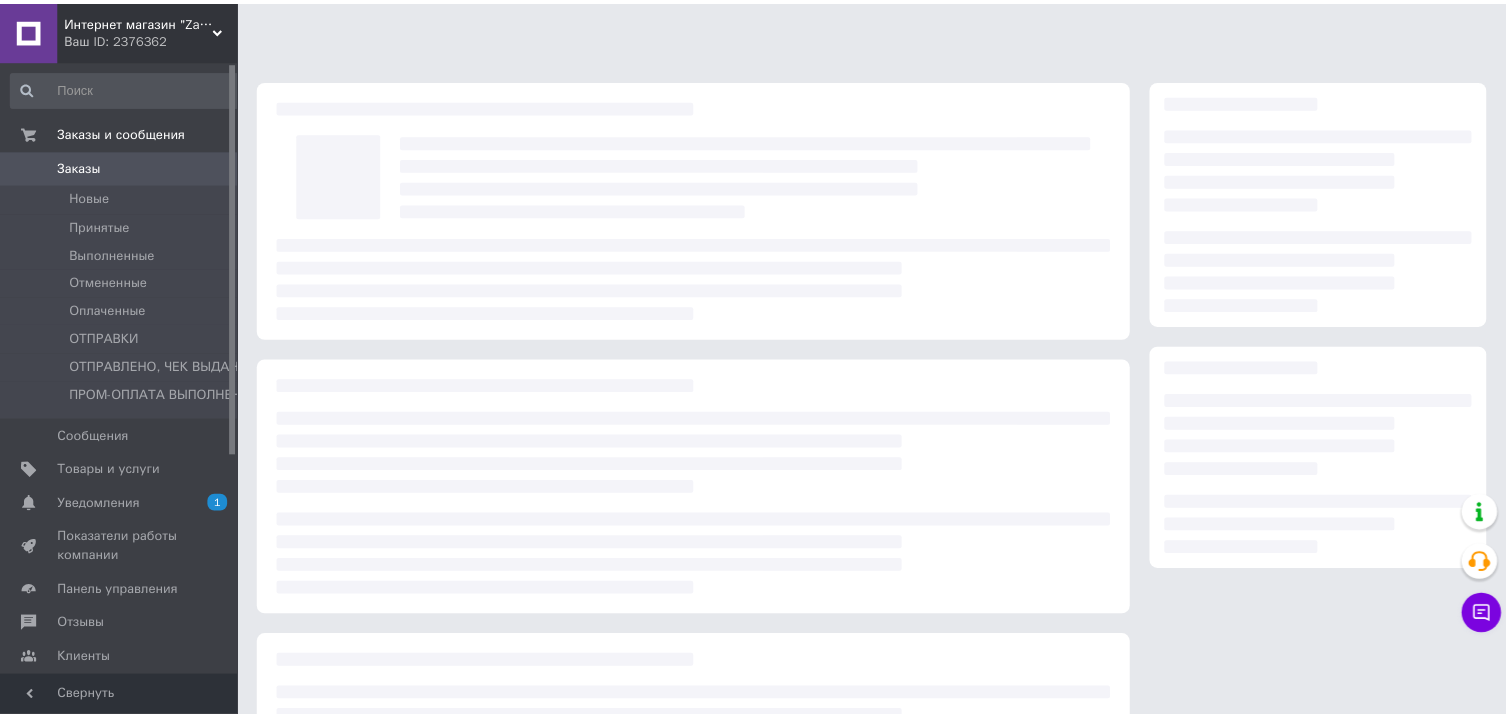 scroll, scrollTop: 0, scrollLeft: 0, axis: both 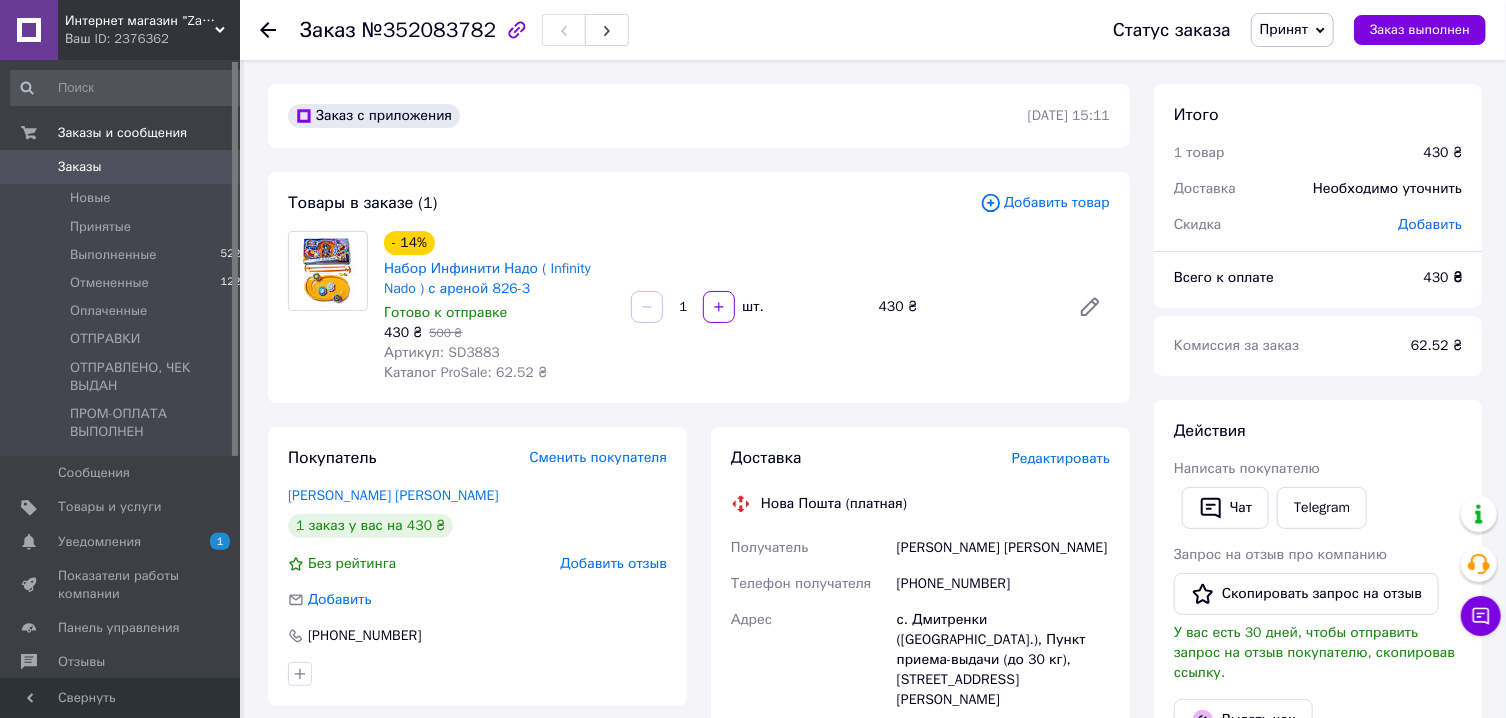 click on "Заказы" at bounding box center (121, 167) 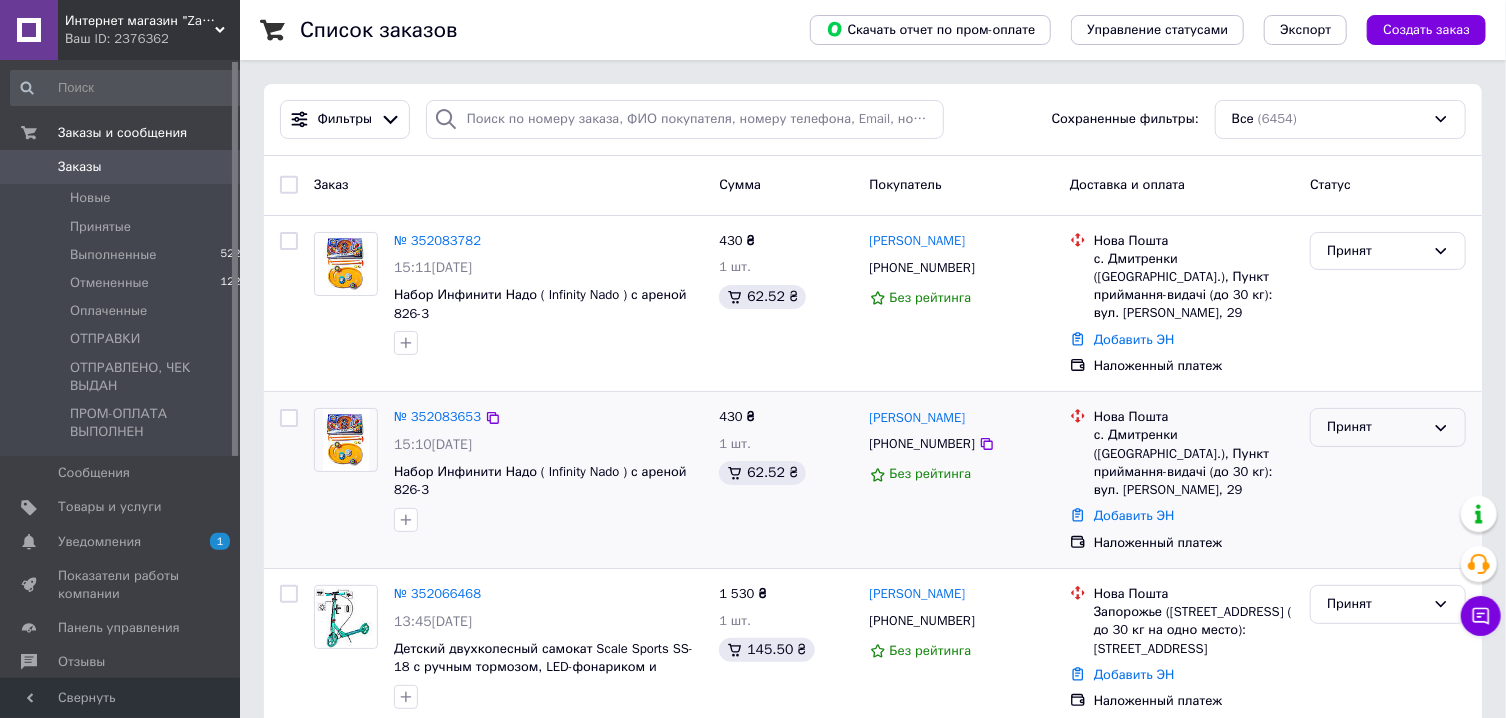 click on "Принят" at bounding box center (1376, 427) 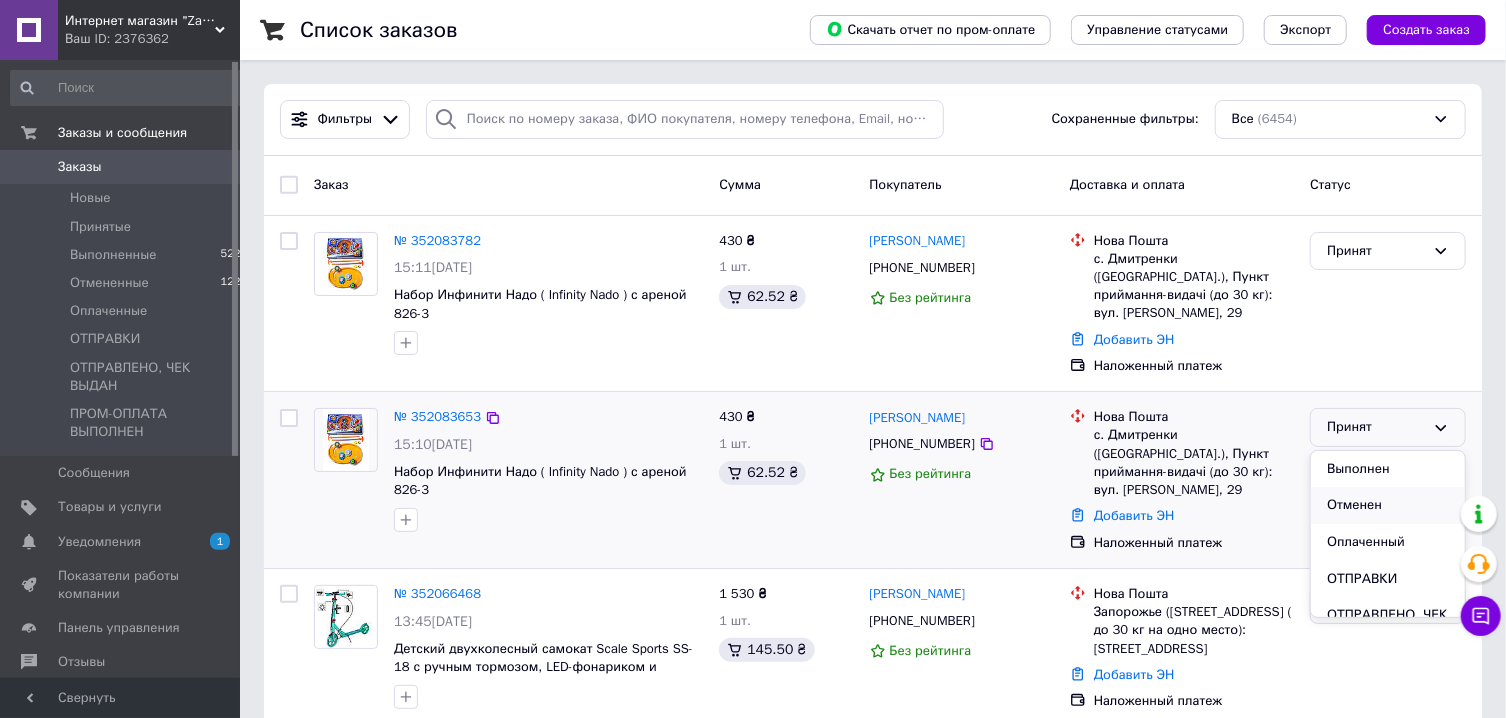 click on "Отменен" at bounding box center [1388, 505] 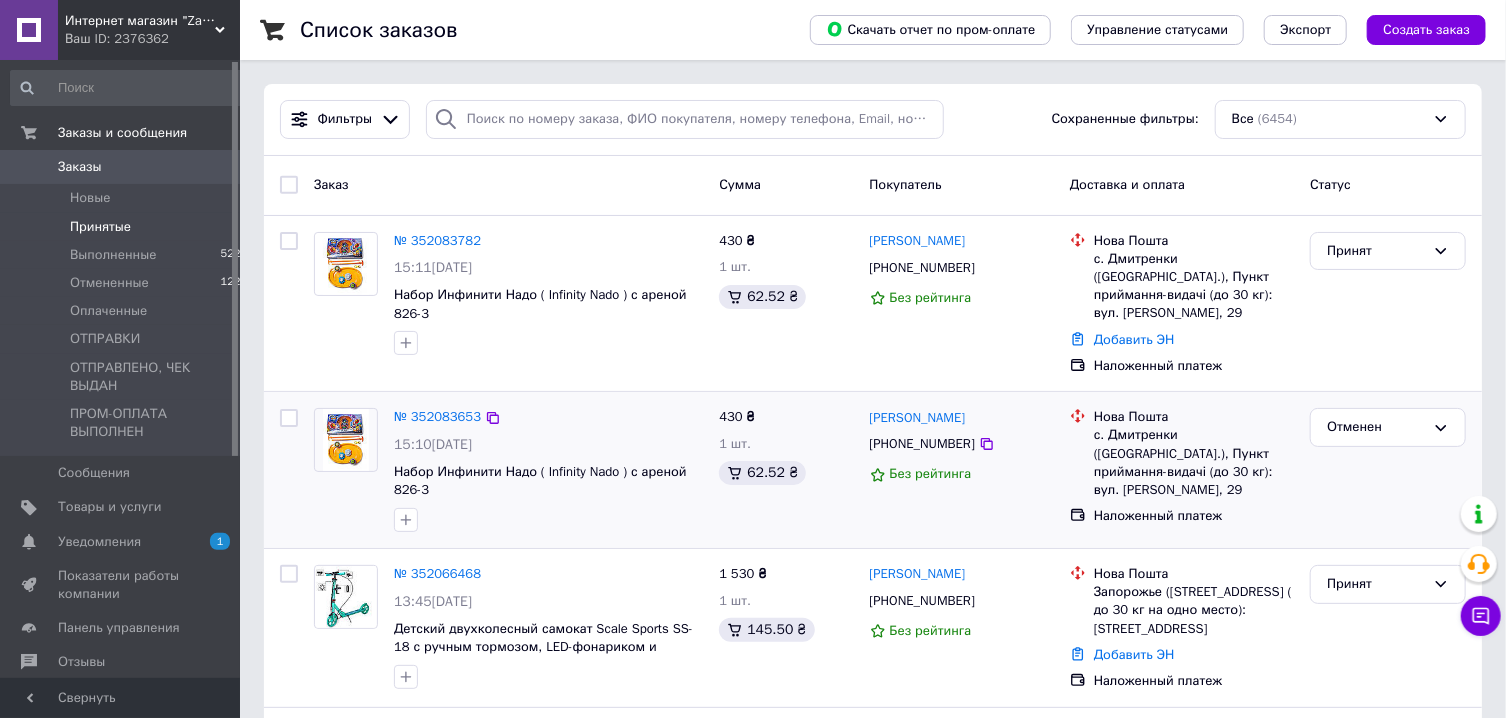 click on "Принятые" at bounding box center (100, 227) 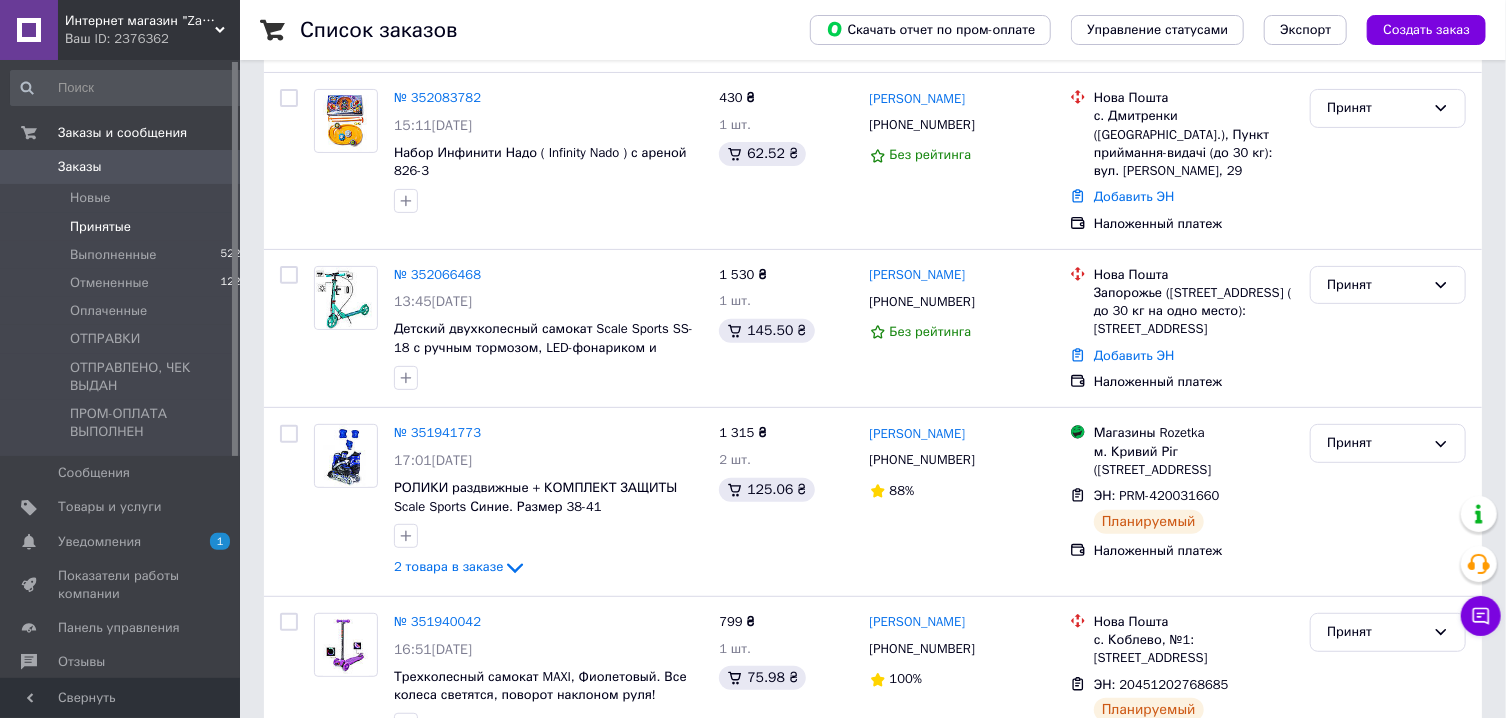scroll, scrollTop: 273, scrollLeft: 0, axis: vertical 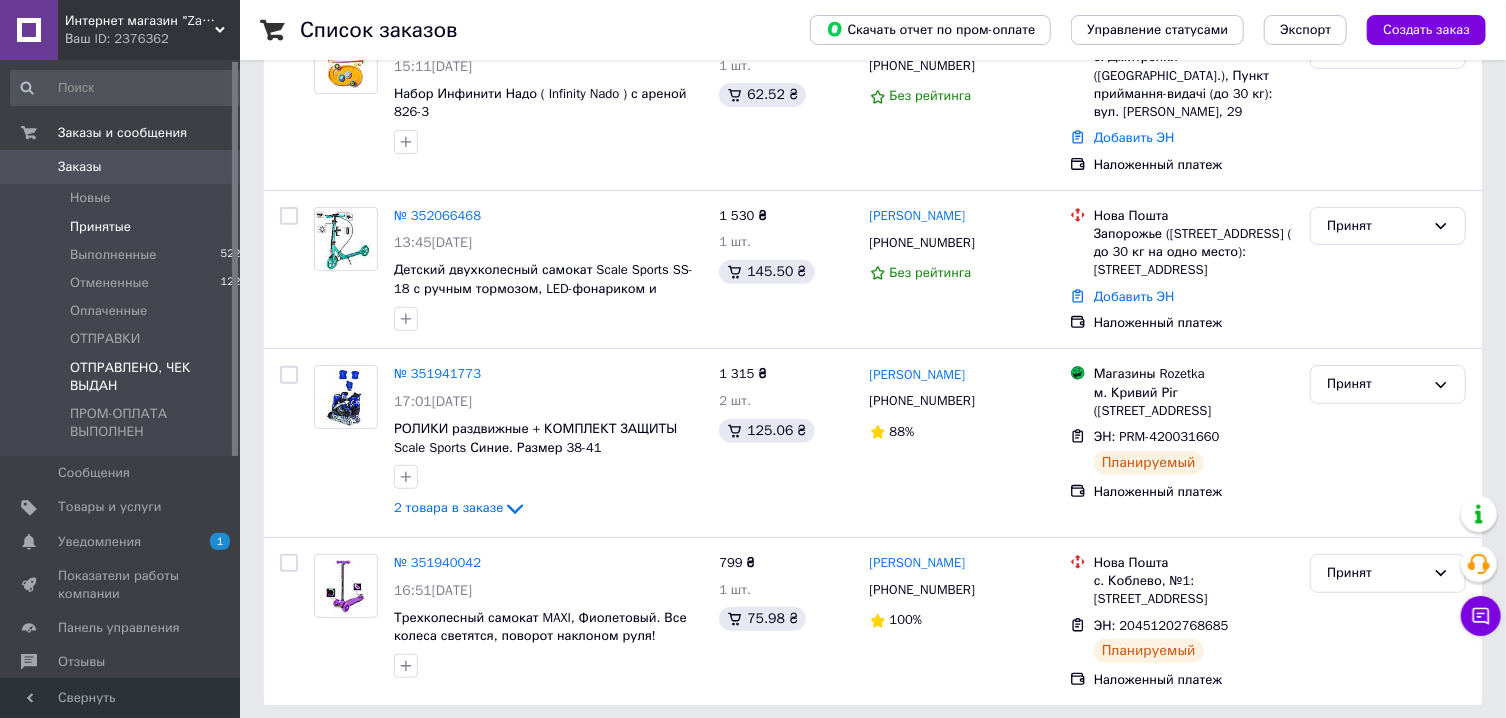 click on "ОТПРАВЛЕНО, ЧЕК ВЫДАН" at bounding box center (155, 377) 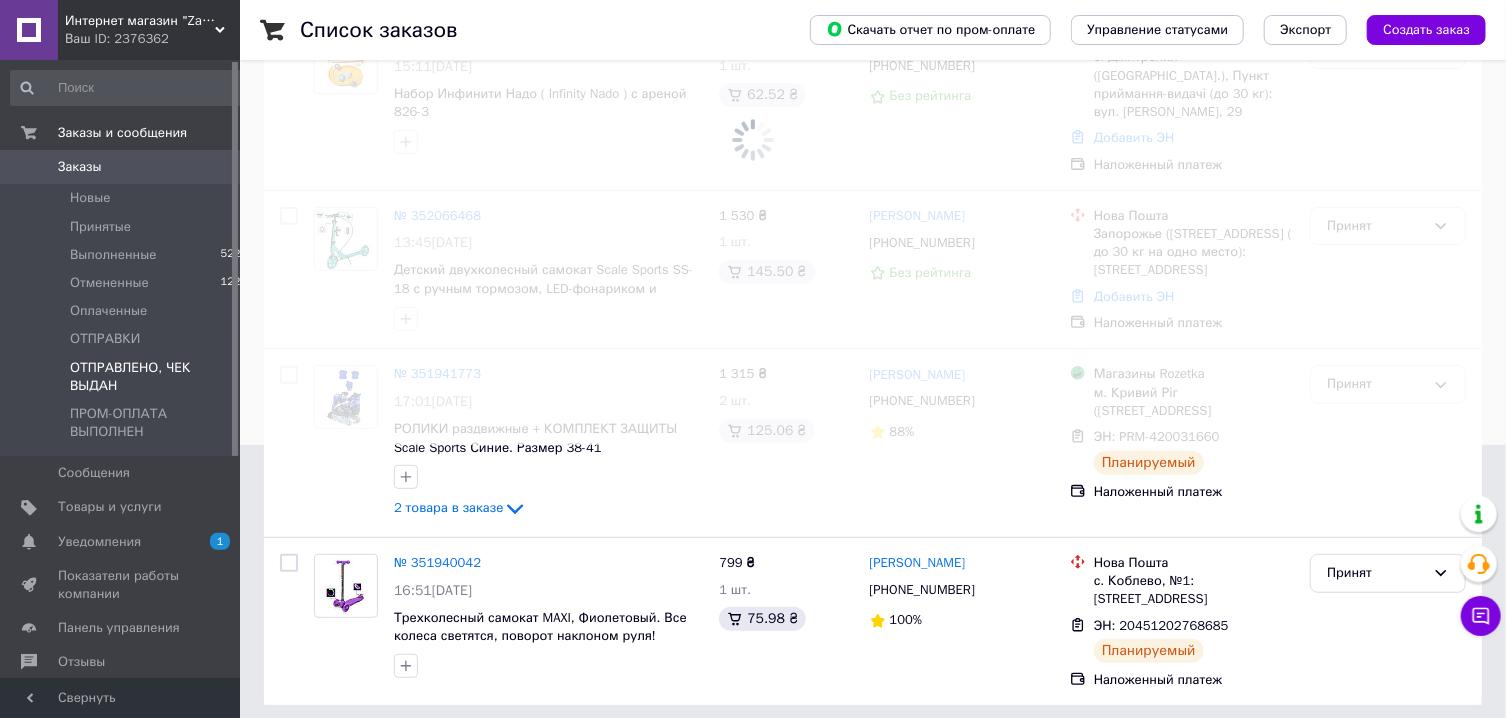 scroll, scrollTop: 0, scrollLeft: 0, axis: both 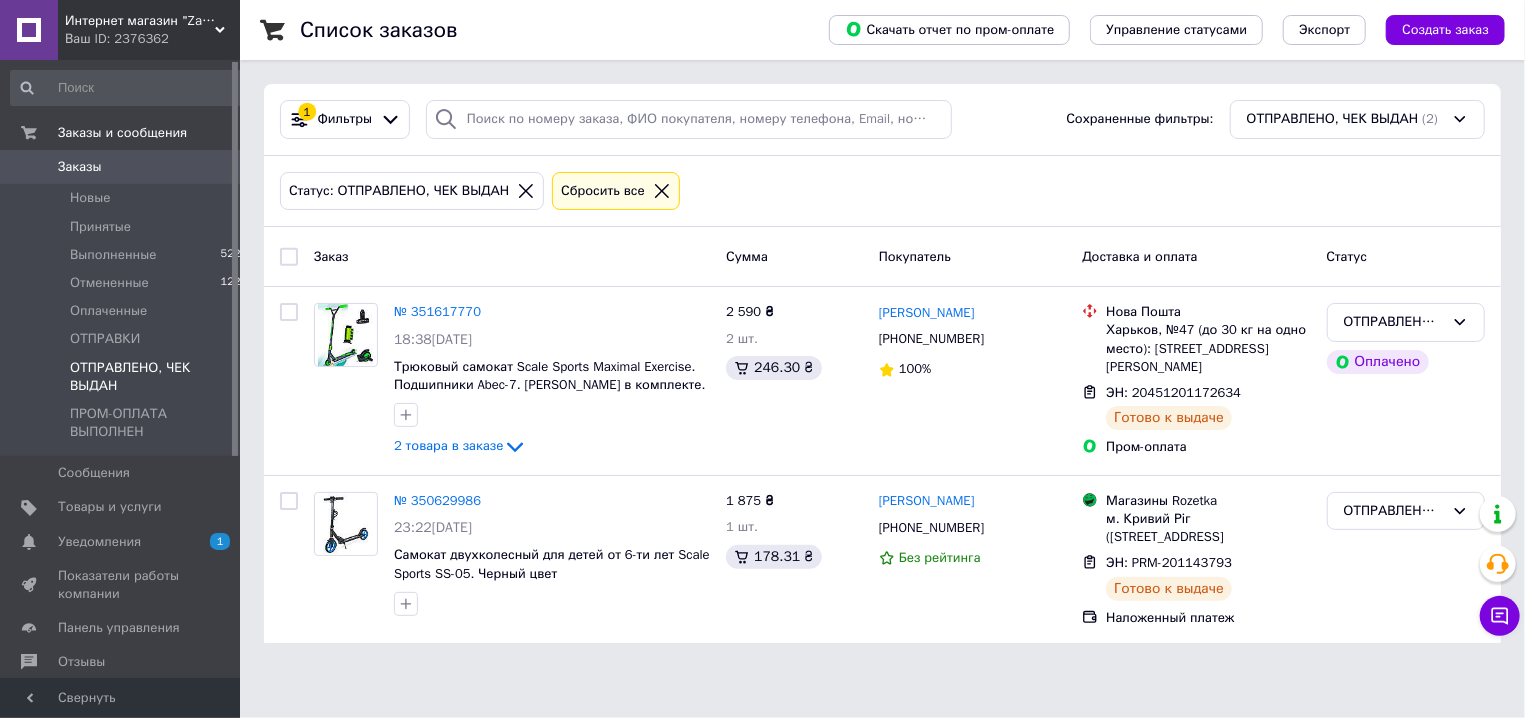 click on "Заказы" at bounding box center (121, 167) 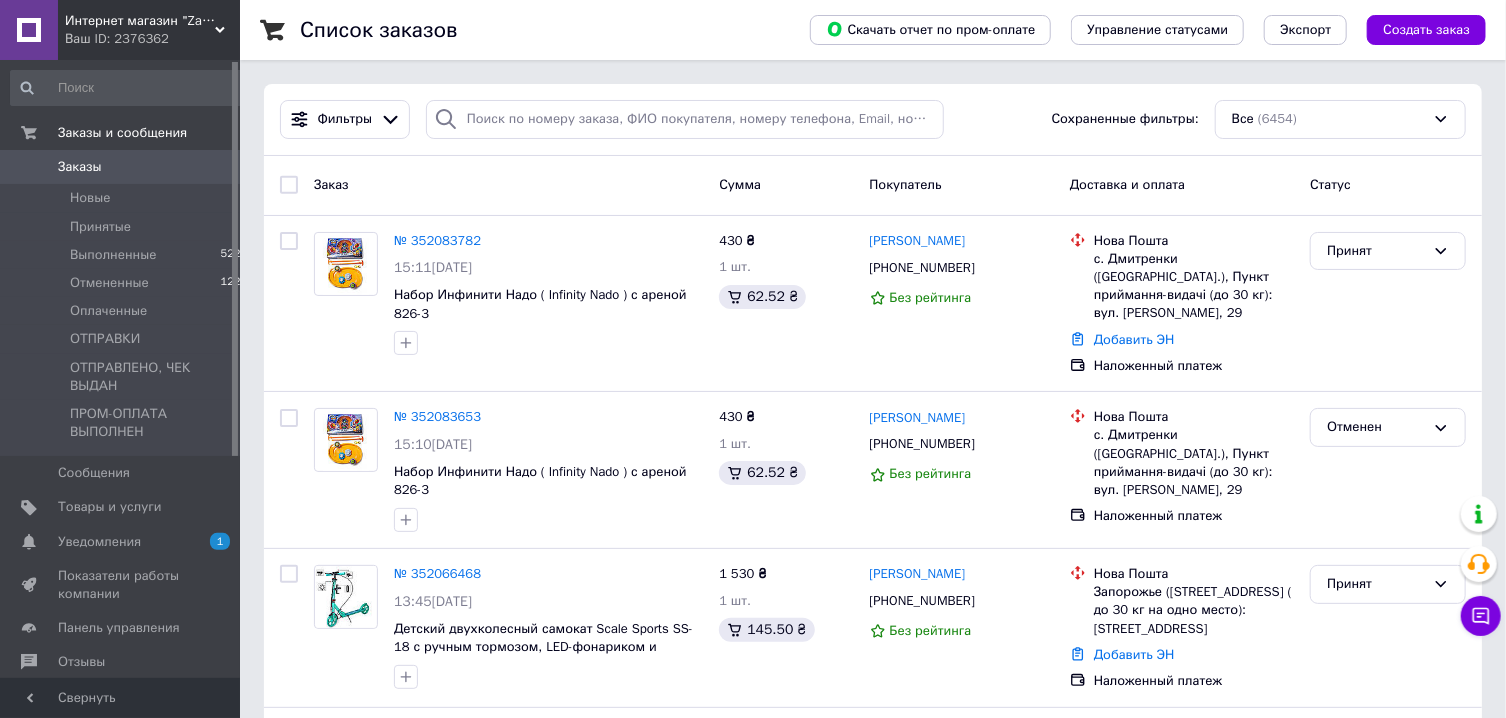 click on "Заказы" at bounding box center (121, 167) 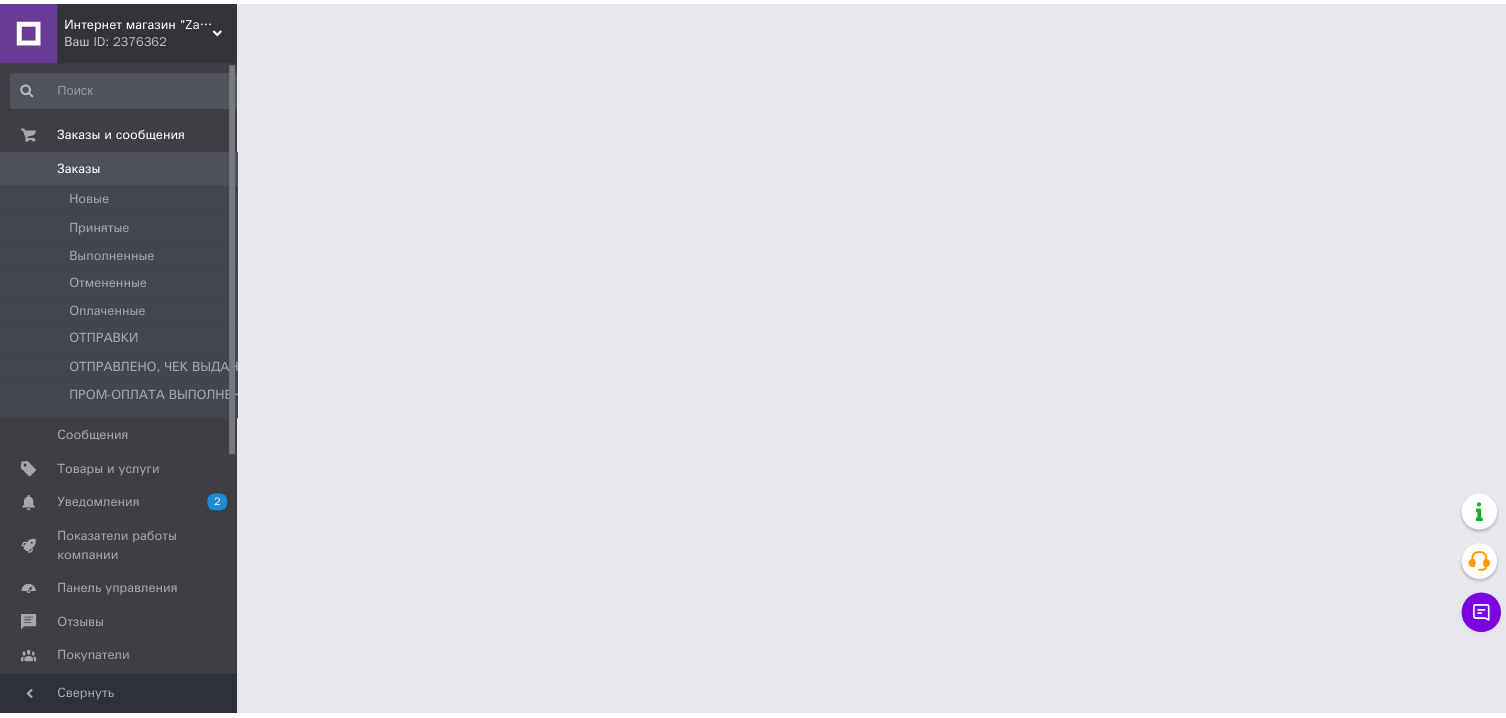 scroll, scrollTop: 0, scrollLeft: 0, axis: both 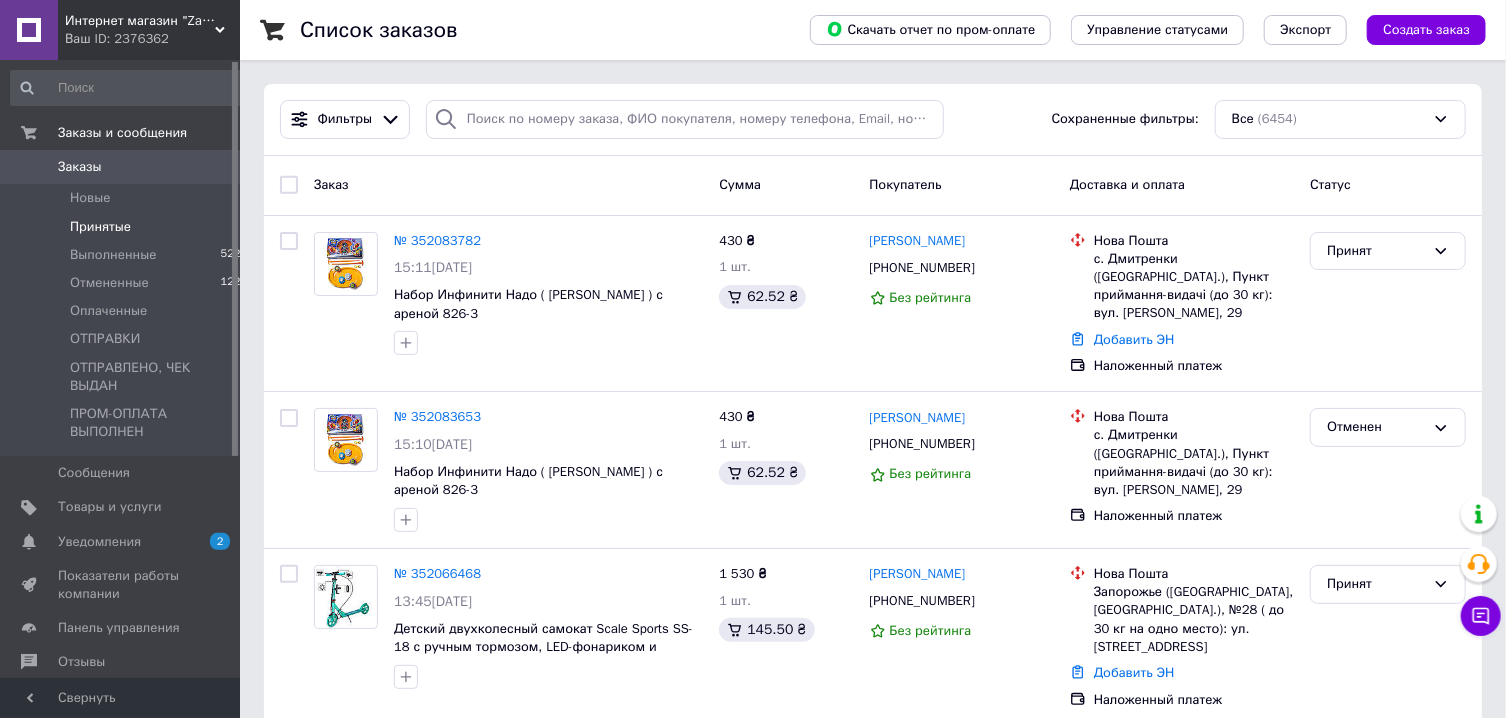 click on "Принятые 4" at bounding box center [129, 227] 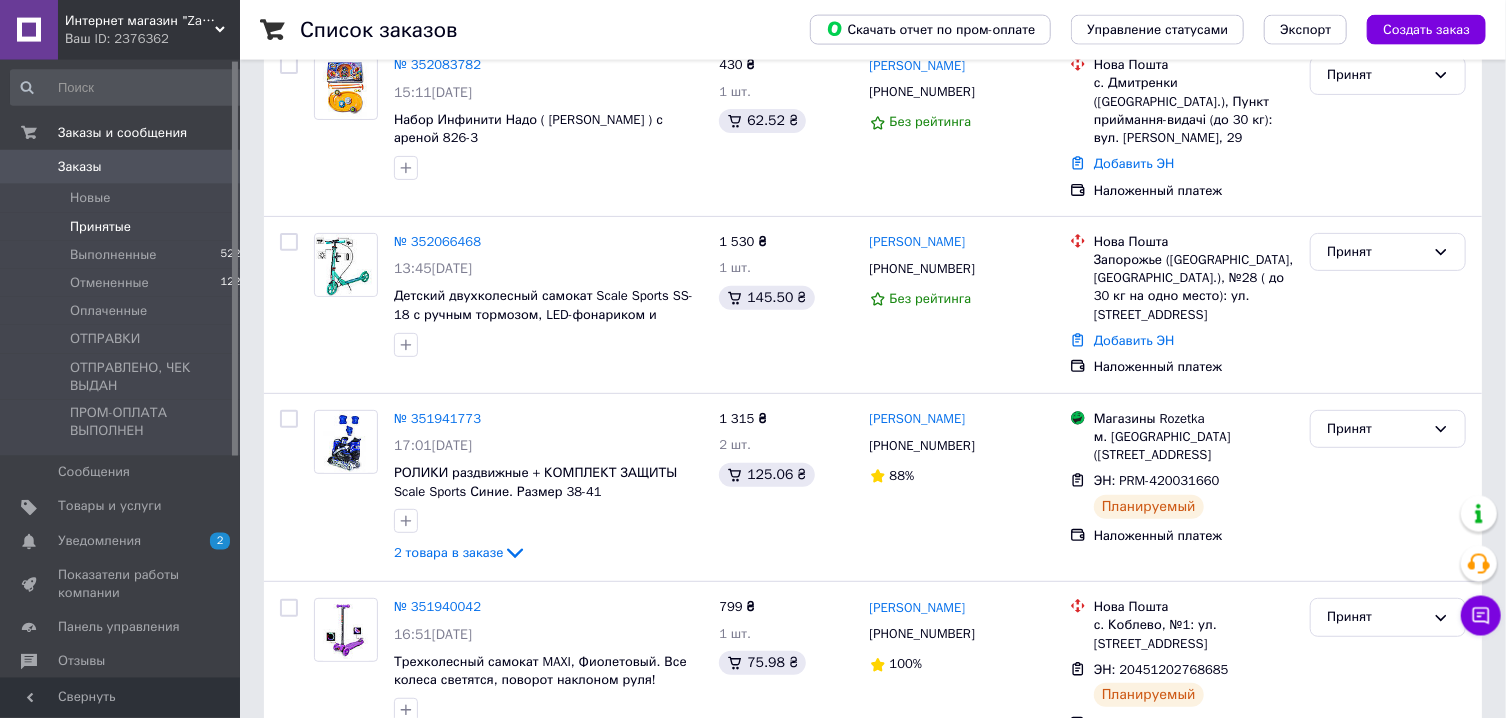 scroll, scrollTop: 273, scrollLeft: 0, axis: vertical 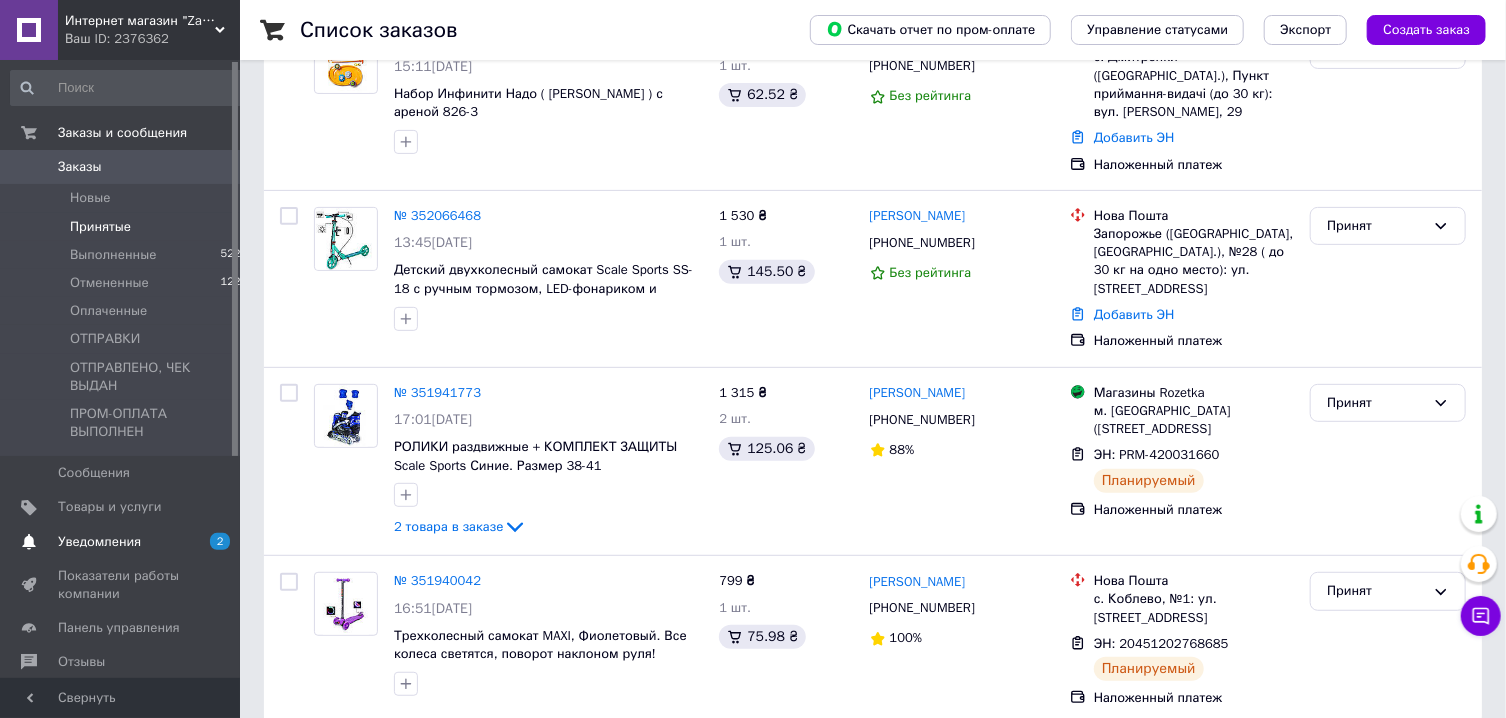 click on "Уведомления" at bounding box center [121, 542] 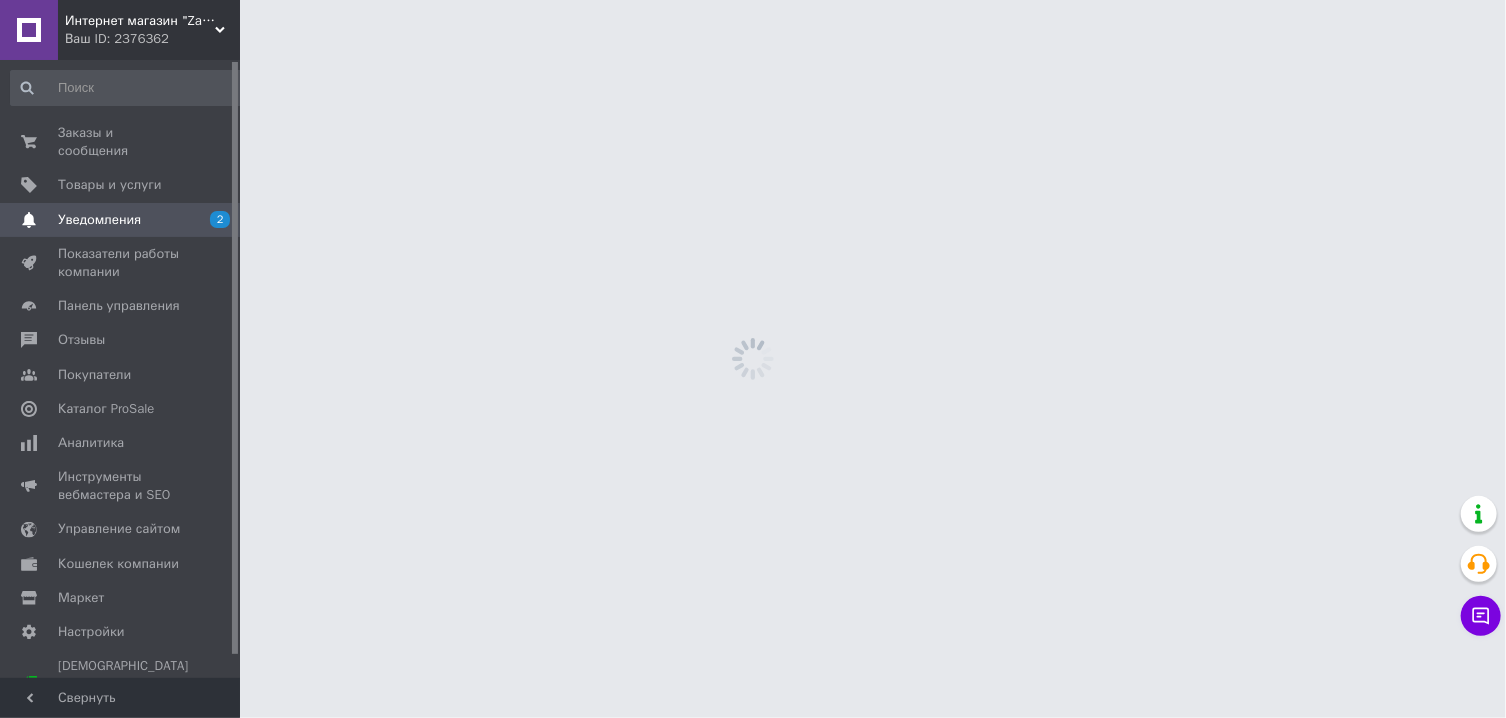 scroll, scrollTop: 0, scrollLeft: 0, axis: both 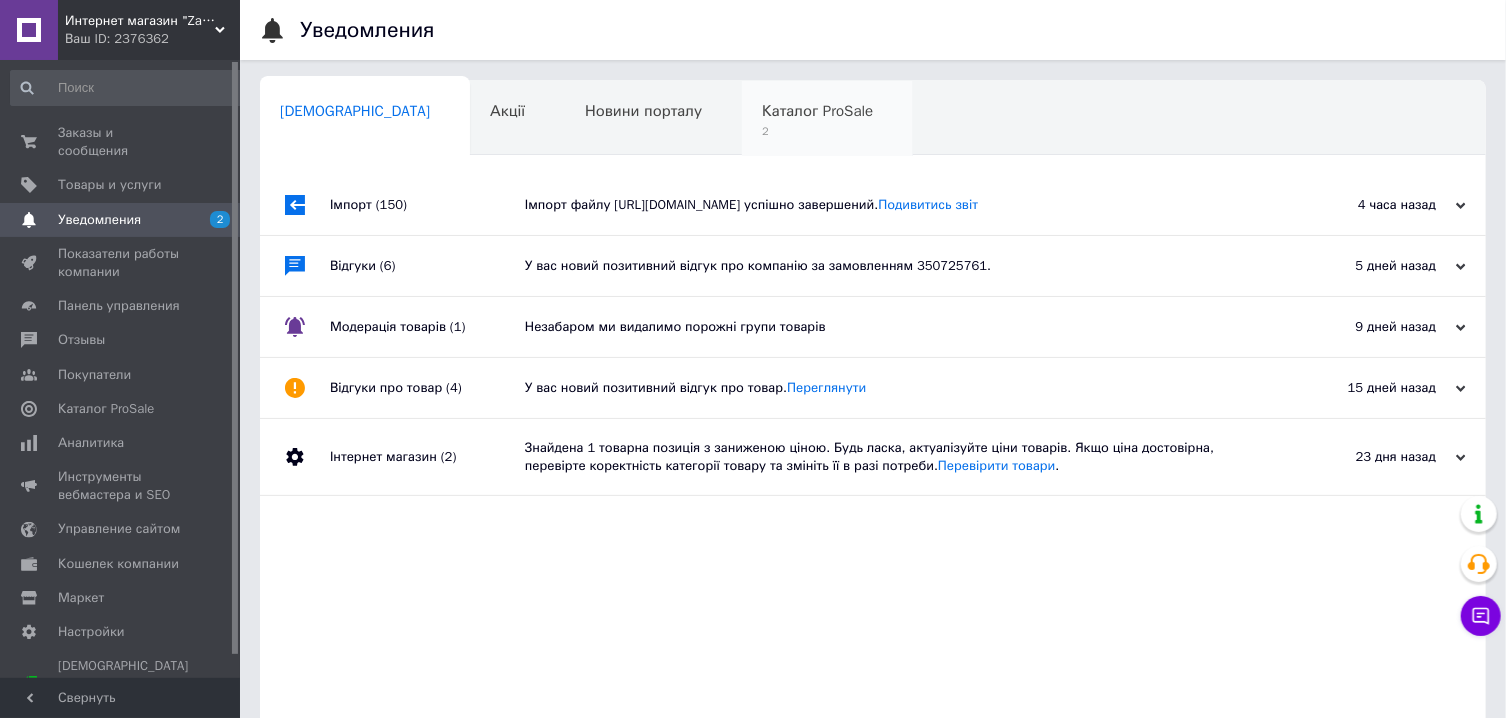 click on "2" at bounding box center [817, 131] 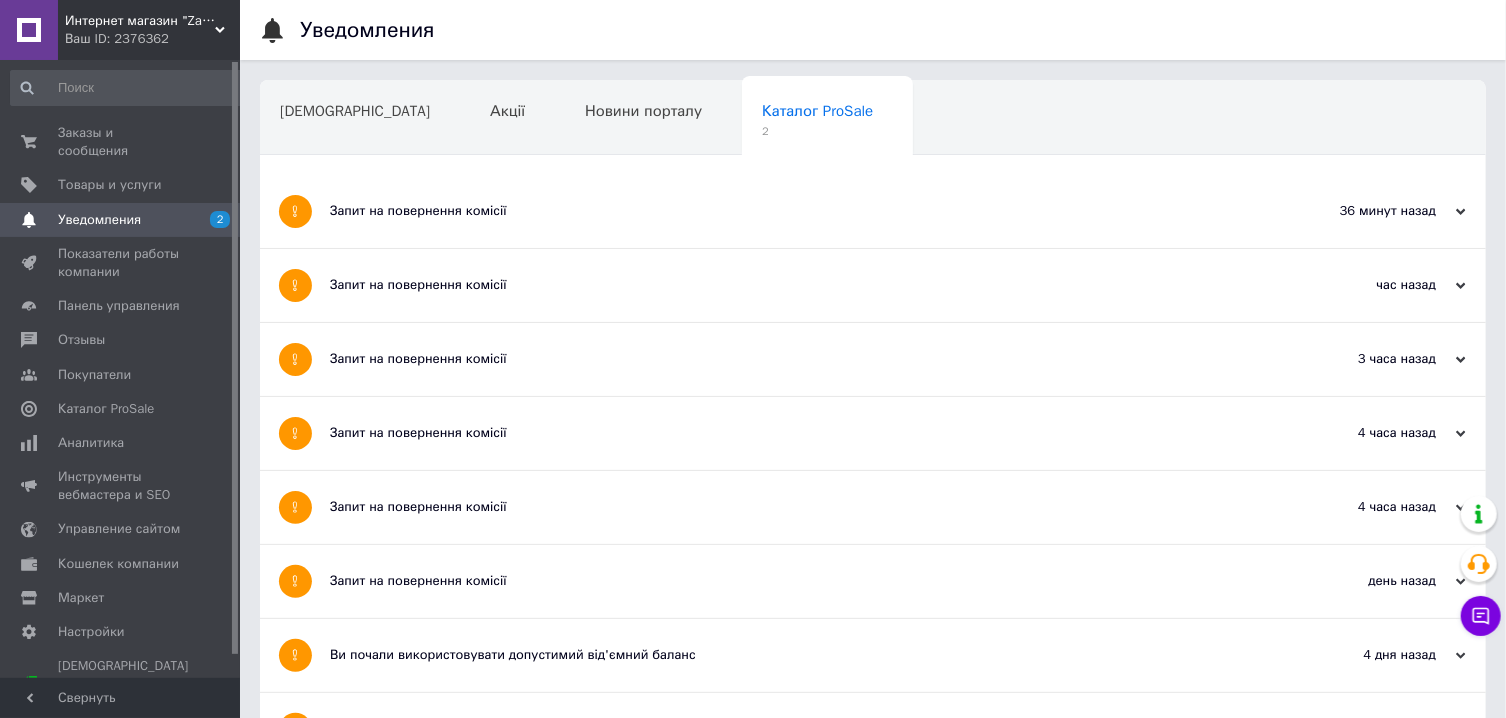 click on "Запит на повернення комісії" at bounding box center [798, 211] 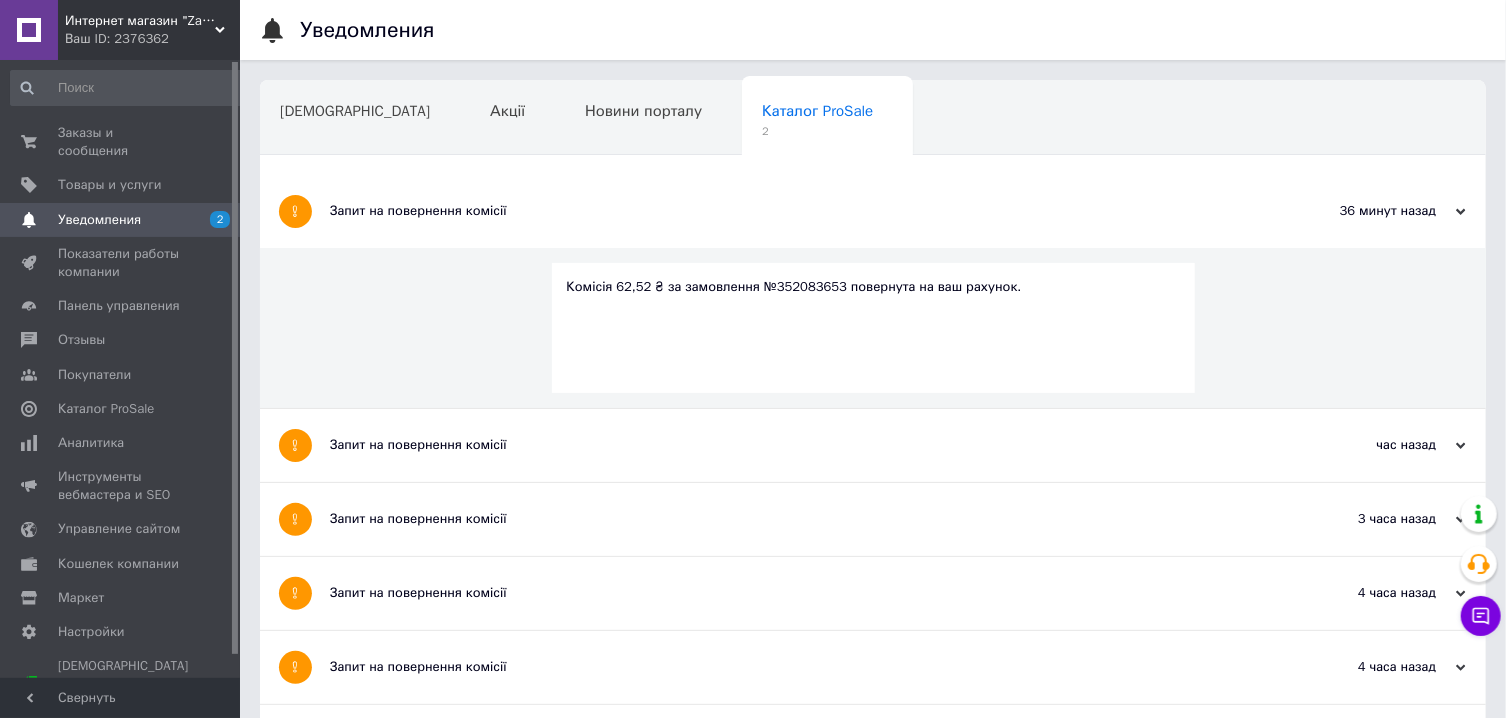 click on "Запит на повернення комісії" at bounding box center [798, 445] 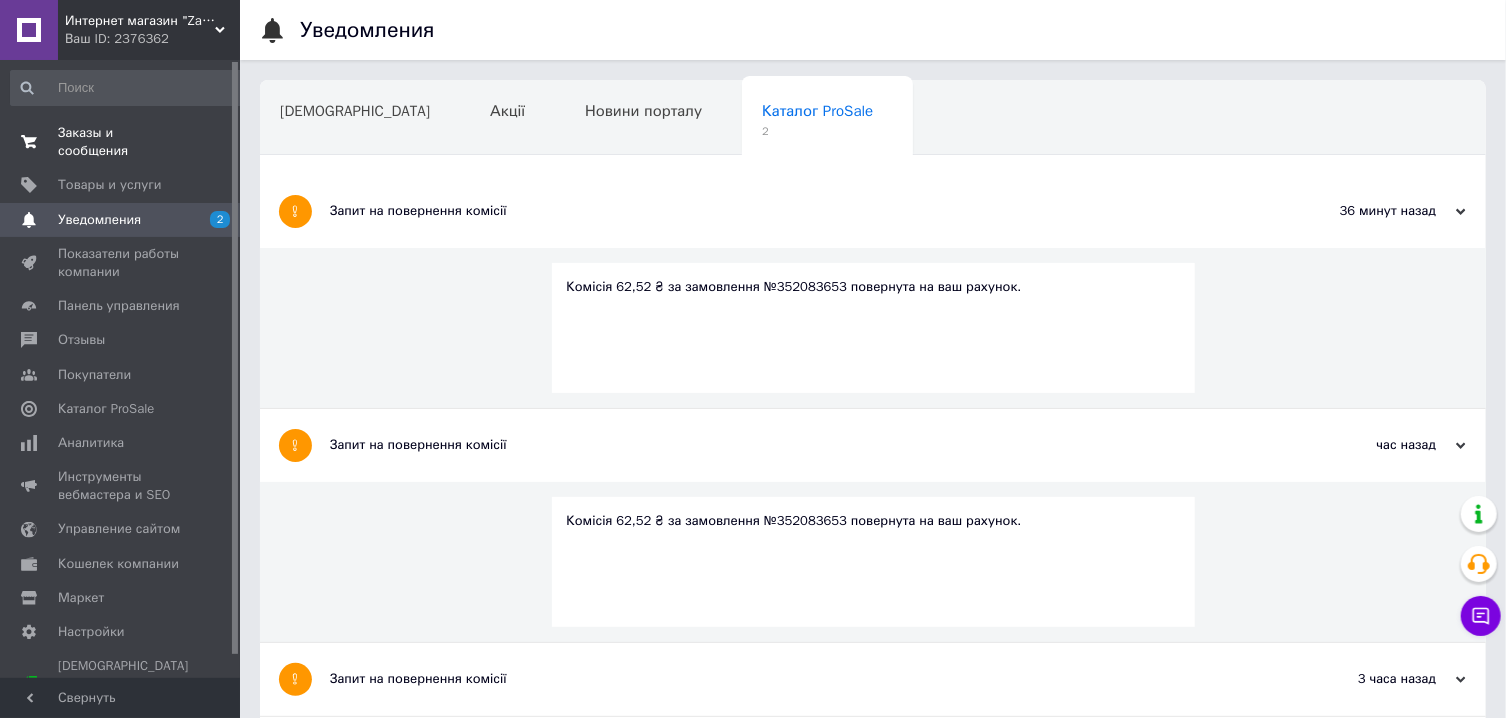 click on "Заказы и сообщения" at bounding box center (121, 142) 